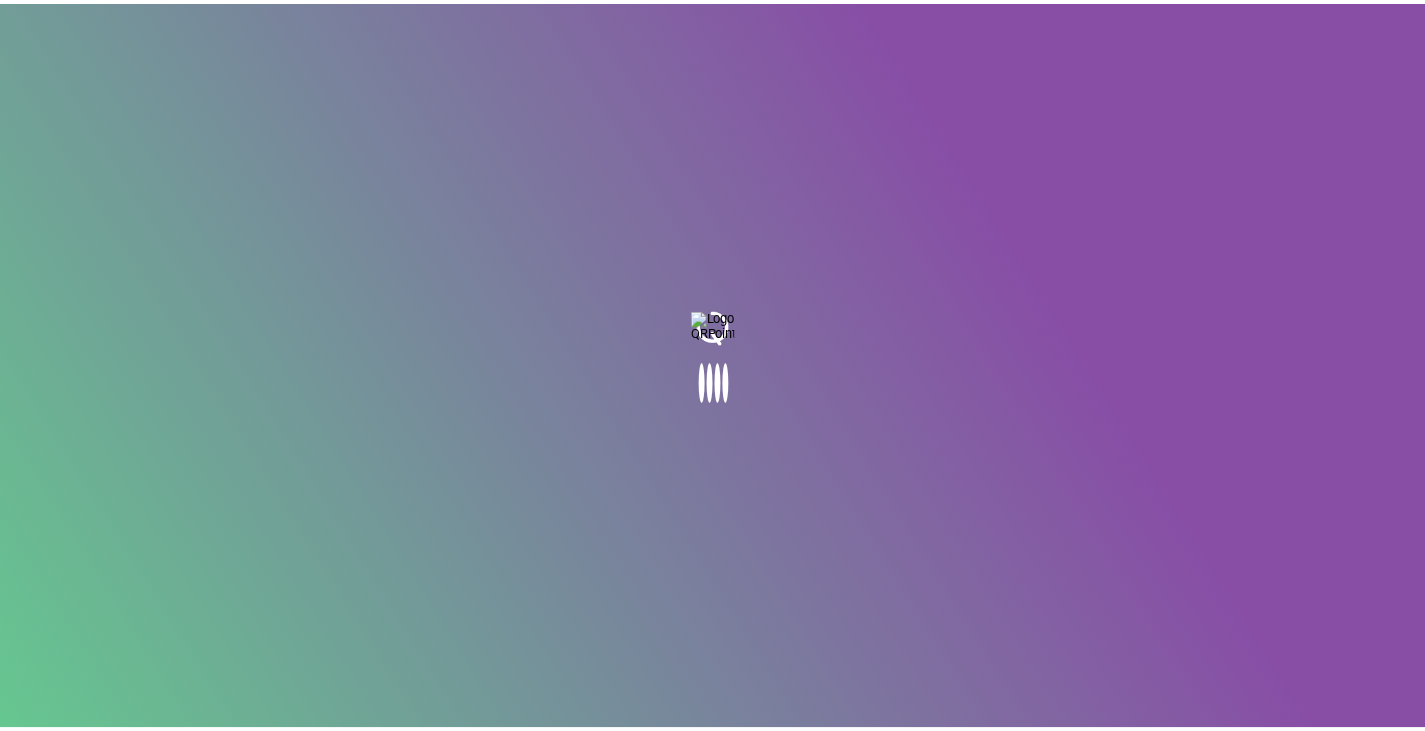 scroll, scrollTop: 0, scrollLeft: 0, axis: both 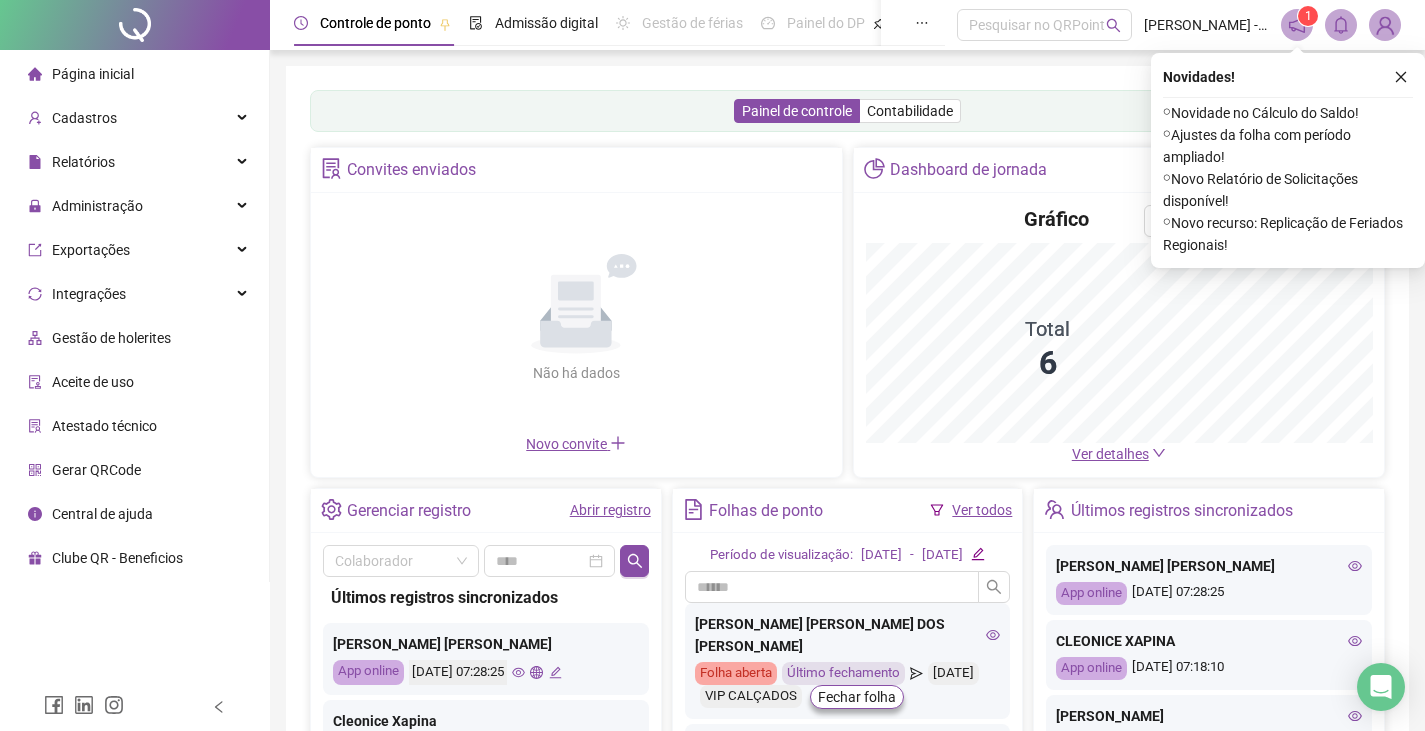 click 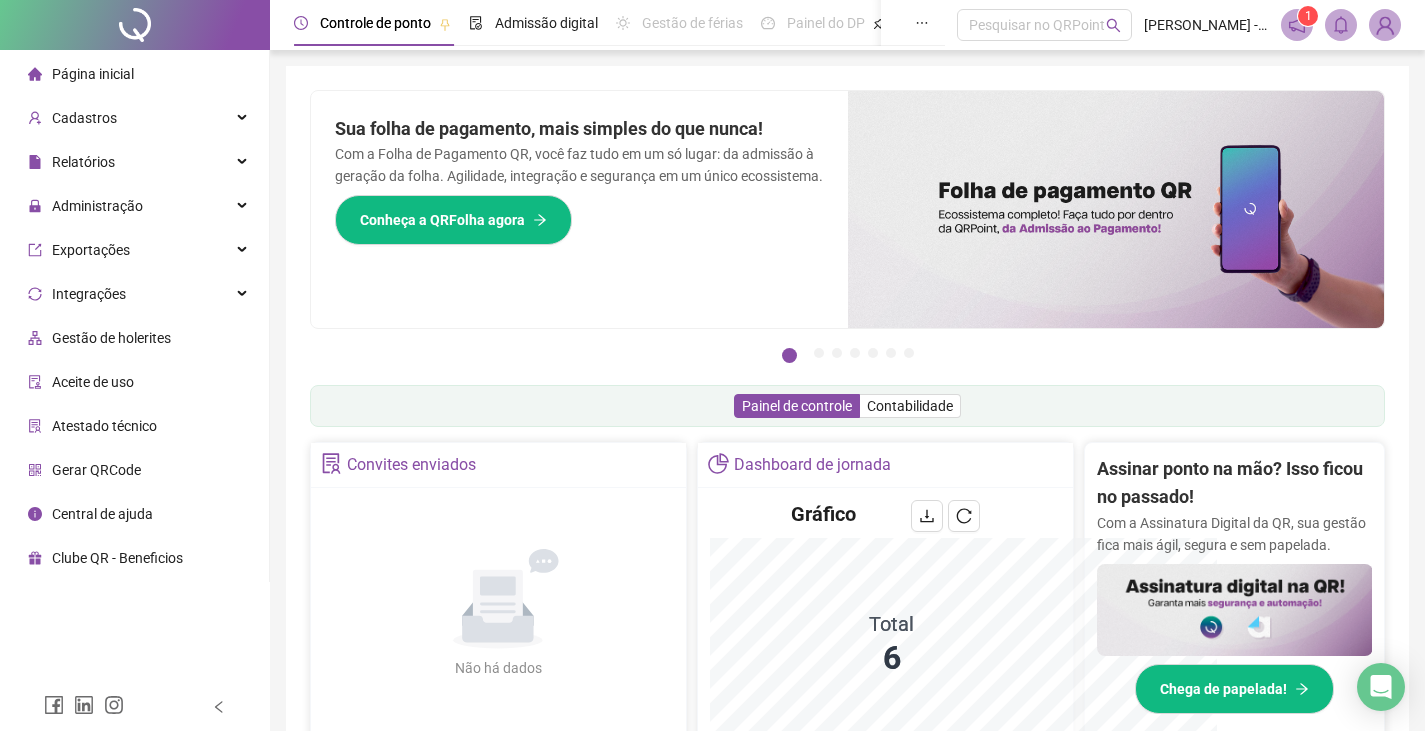 click on "Pague o QRPoint com Cartão de Crédito Sua assinatura: mais segurança, prática e sem preocupações com boletos! Saiba mais Sua folha de pagamento, mais simples do que nunca! Com a Folha de Pagamento QR, você faz tudo em um só lugar: da admissão à geração da folha. Agilidade, integração e segurança em um único ecossistema. Conheça a QRFolha agora 🔍 Precisa de [PERSON_NAME]? [PERSON_NAME] com o Suporte da QRPoint! Encontre respostas rápidas e eficientes em nosso Guia [PERSON_NAME] de Suporte. Acesse agora e descubra todos os nossos canais de atendimento! 🚀 Saiba Mais Automatize seu DP e ganhe mais tempo! 🚀 Agende uma demonstração agora e veja como simplificamos admissão, ponto, férias e holerites em um só lugar! Agendar Demonstração Agora Apoie seus colaboradores sem custo! Dinheiro na conta sem complicação. Solicite Mais Informações Seus Colaboradores Precisam de Apoio Financeiro? Ofereça empréstimo consignado e antecipação salarial com o QRPoint Crédito. Saiba mais Saiba mais Saiba Mais 1" at bounding box center [847, 641] 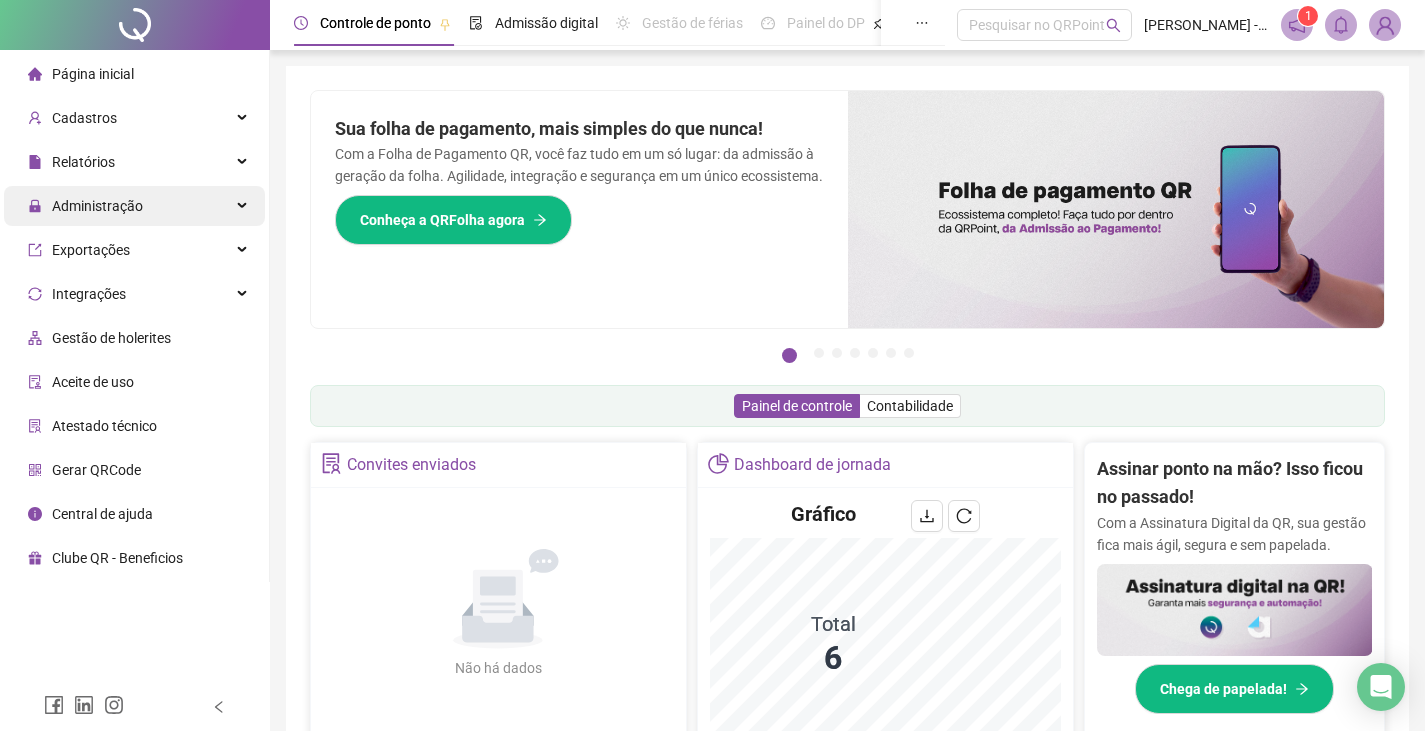 click on "Administração" at bounding box center [134, 206] 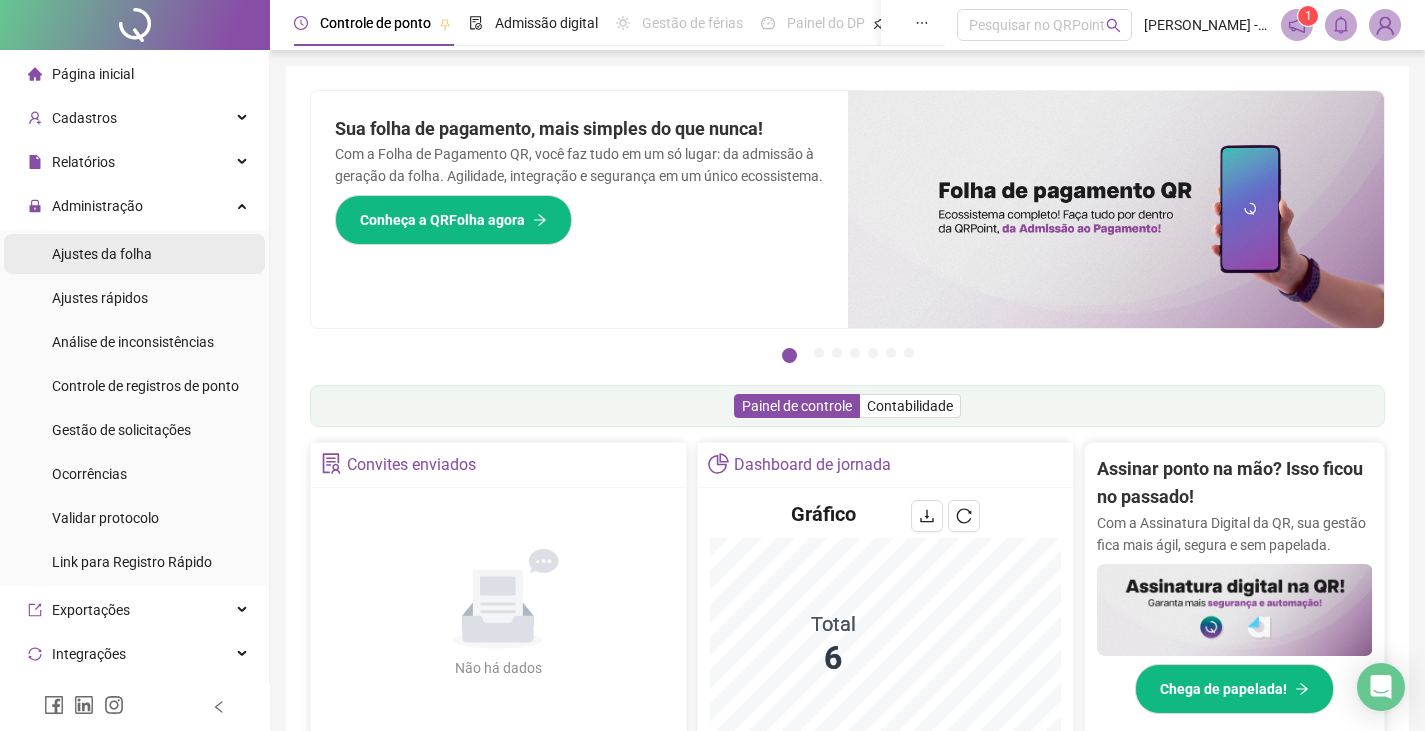 click on "Ajustes da folha" at bounding box center (134, 254) 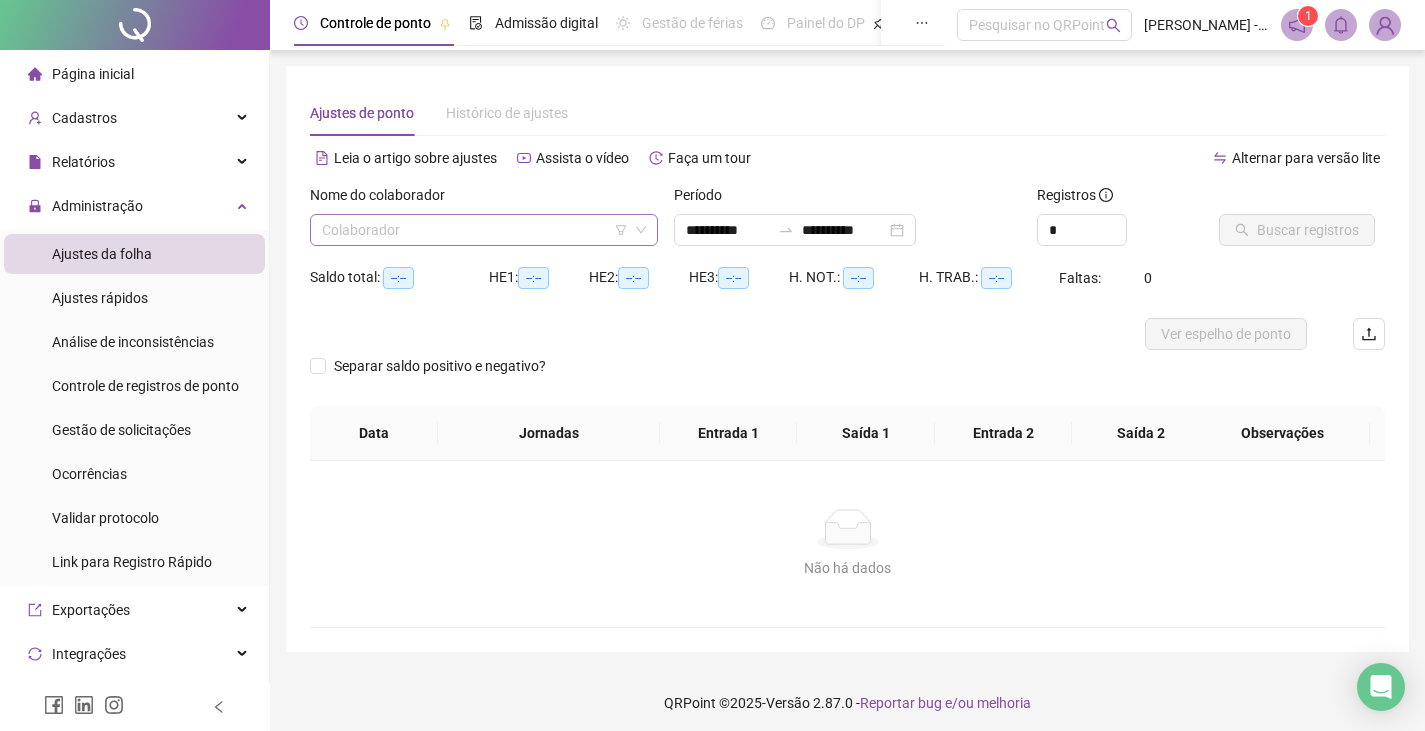 click at bounding box center [478, 230] 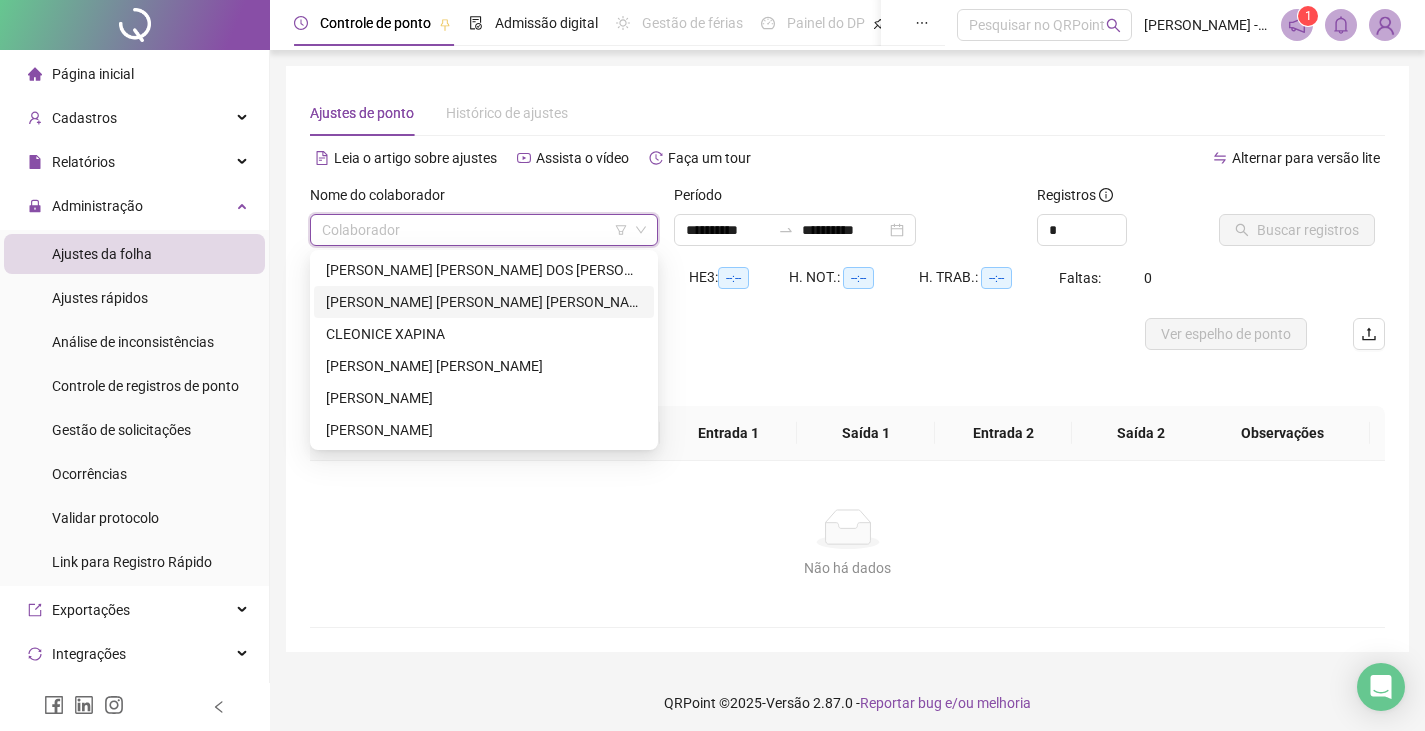click on "[PERSON_NAME] [PERSON_NAME] [PERSON_NAME]" at bounding box center (484, 302) 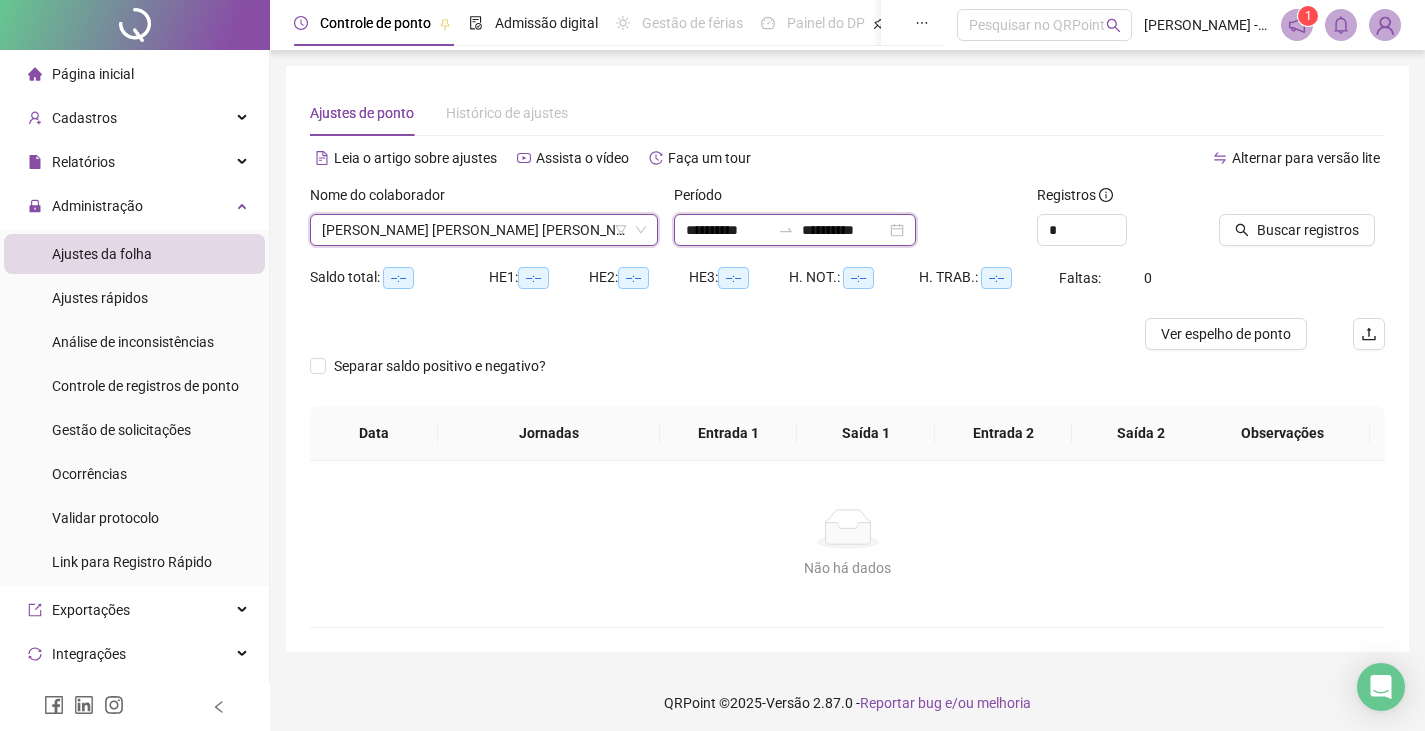 click on "**********" at bounding box center (844, 230) 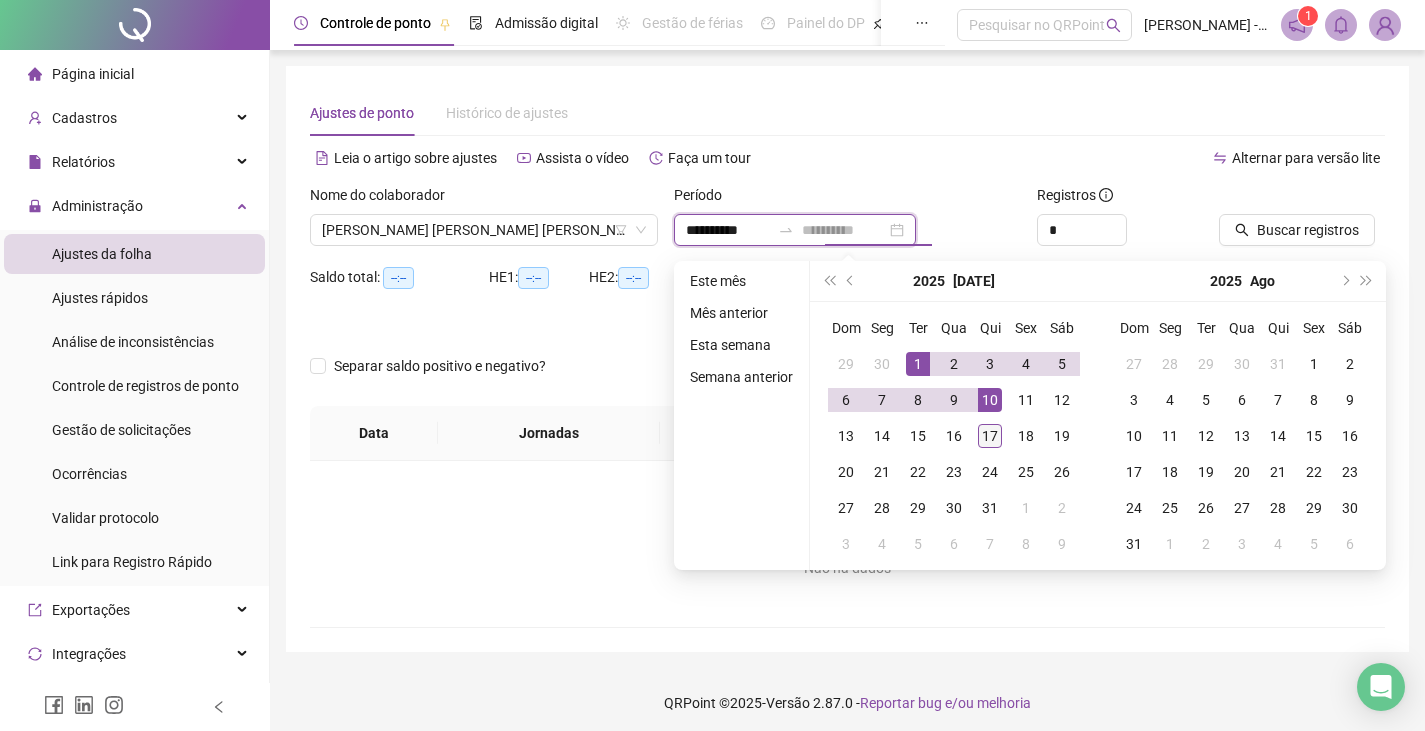 type on "**********" 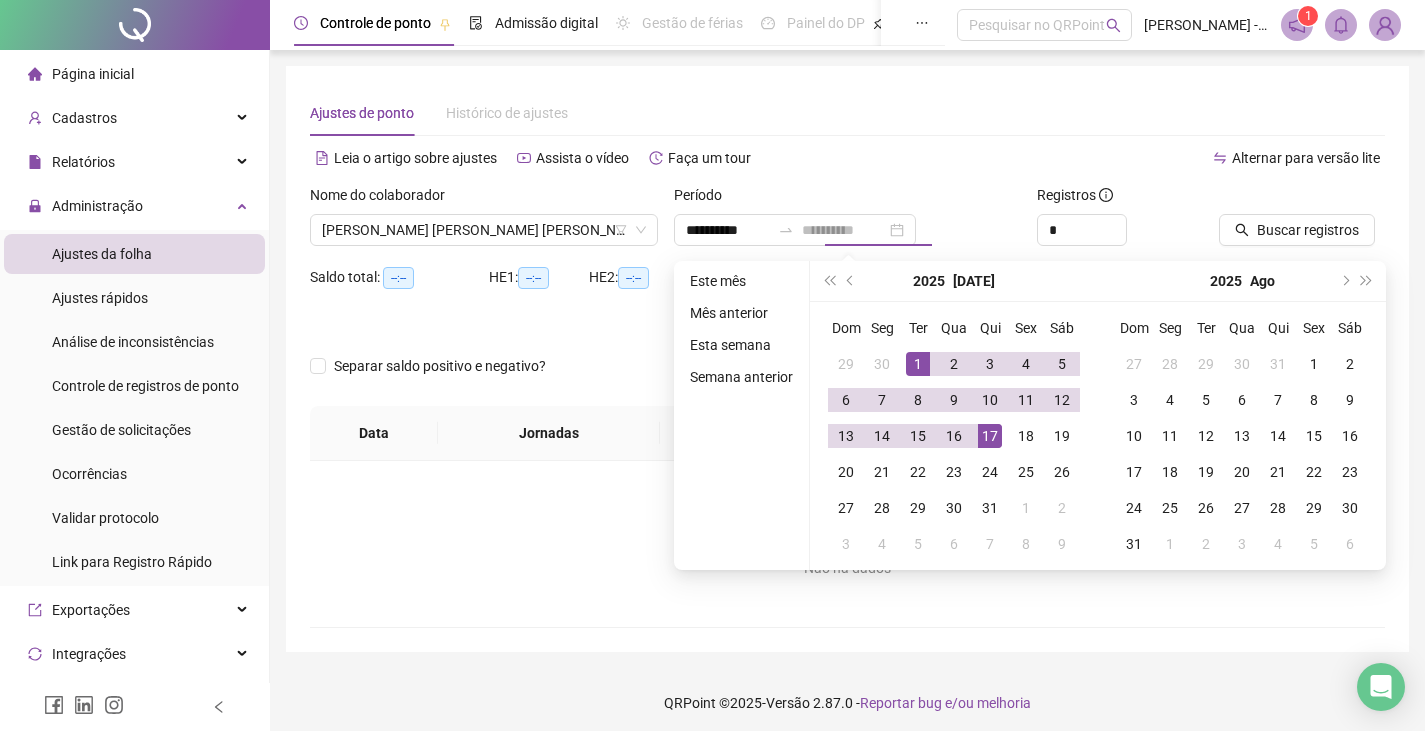 click on "17" at bounding box center (990, 436) 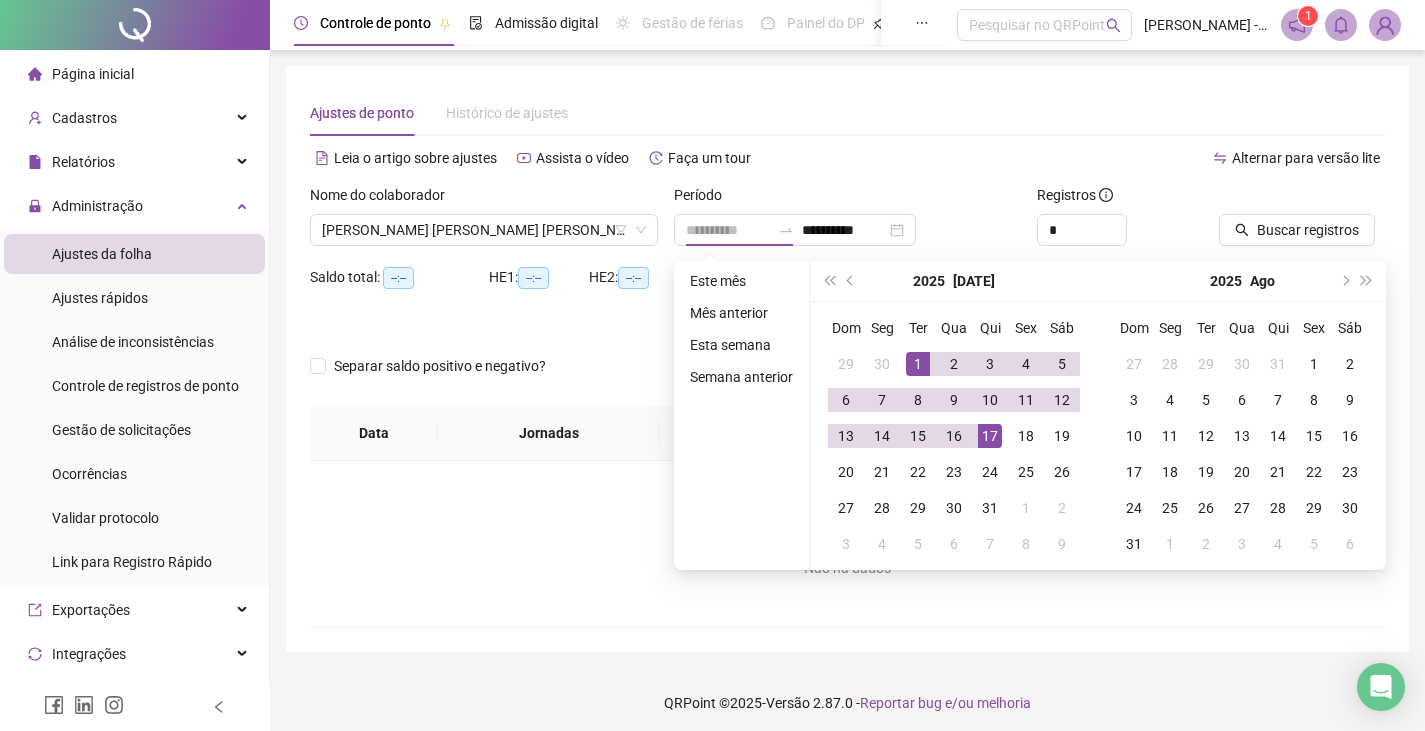 click on "1" at bounding box center (918, 364) 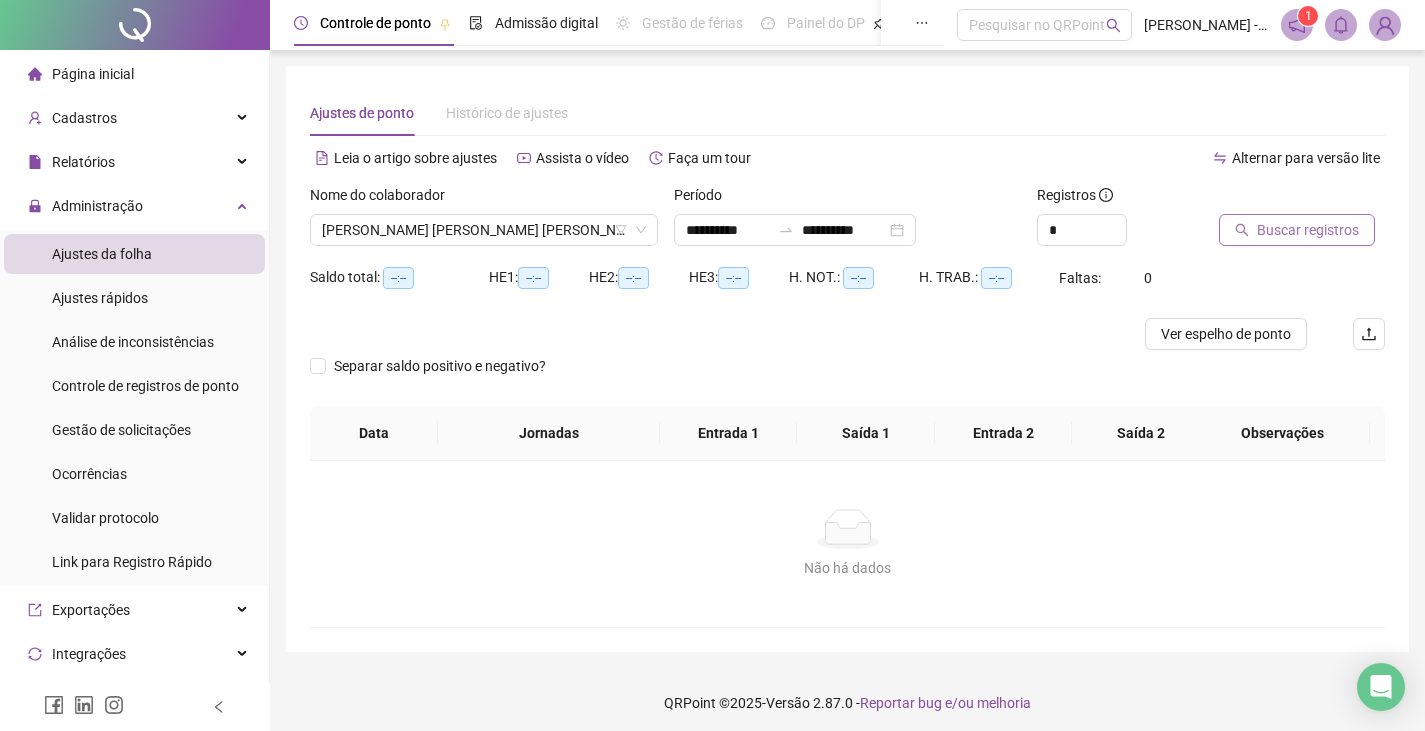click 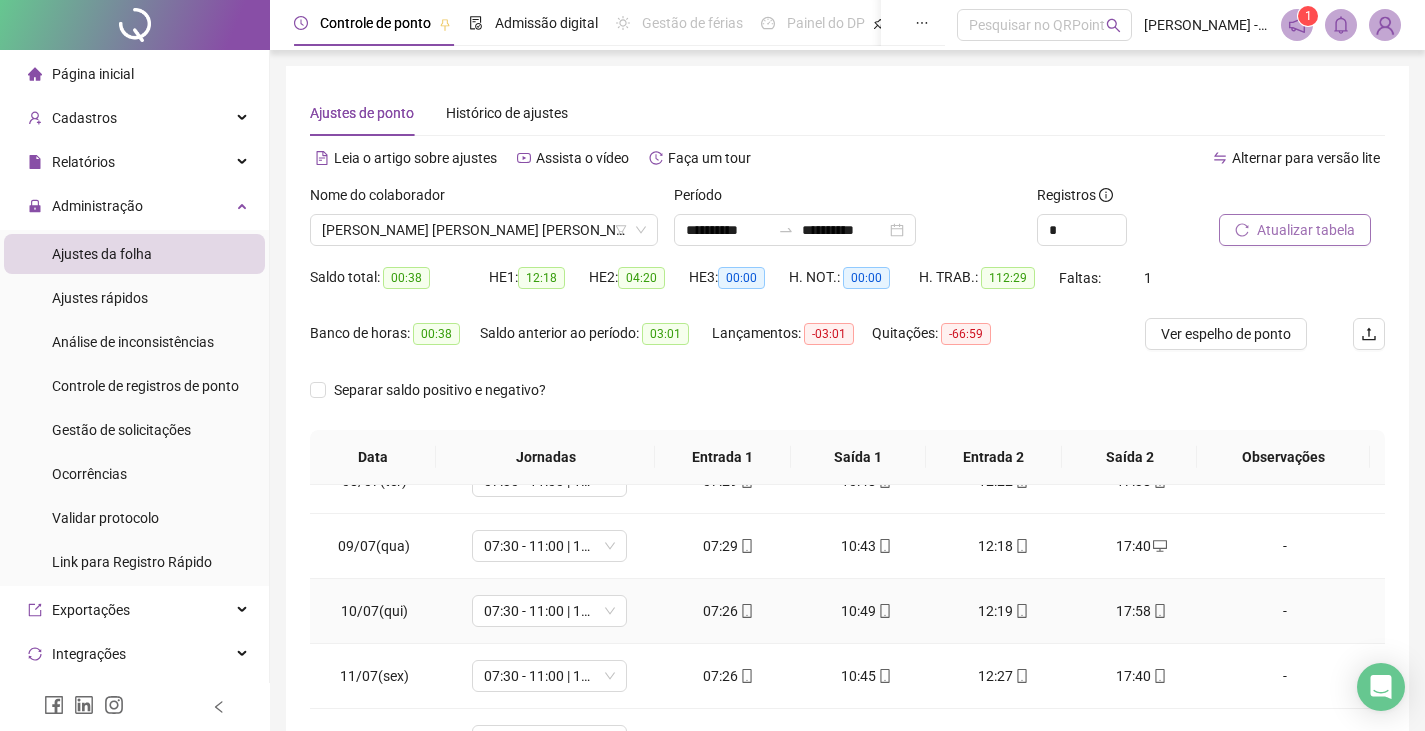 scroll, scrollTop: 500, scrollLeft: 0, axis: vertical 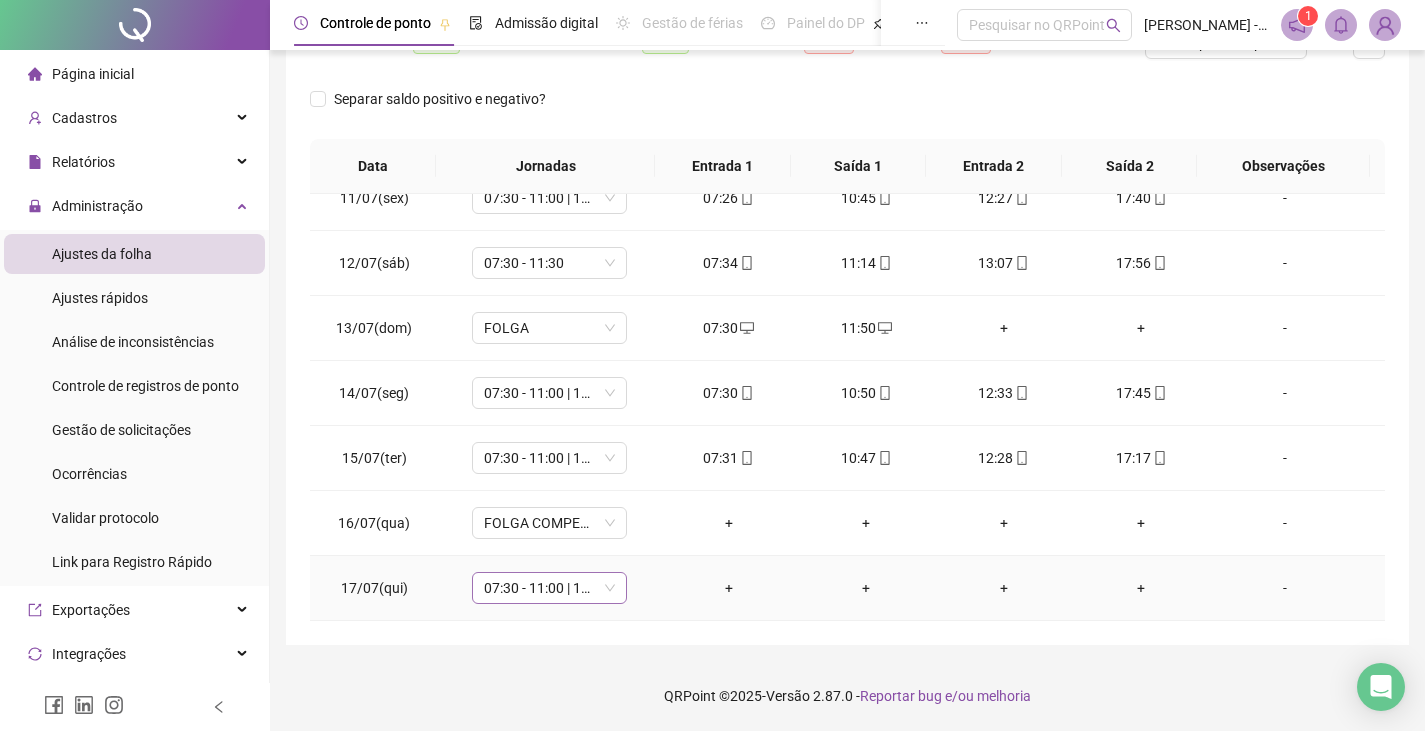 click on "07:30 - 11:00 | 13:00 - 17:30" at bounding box center (549, 588) 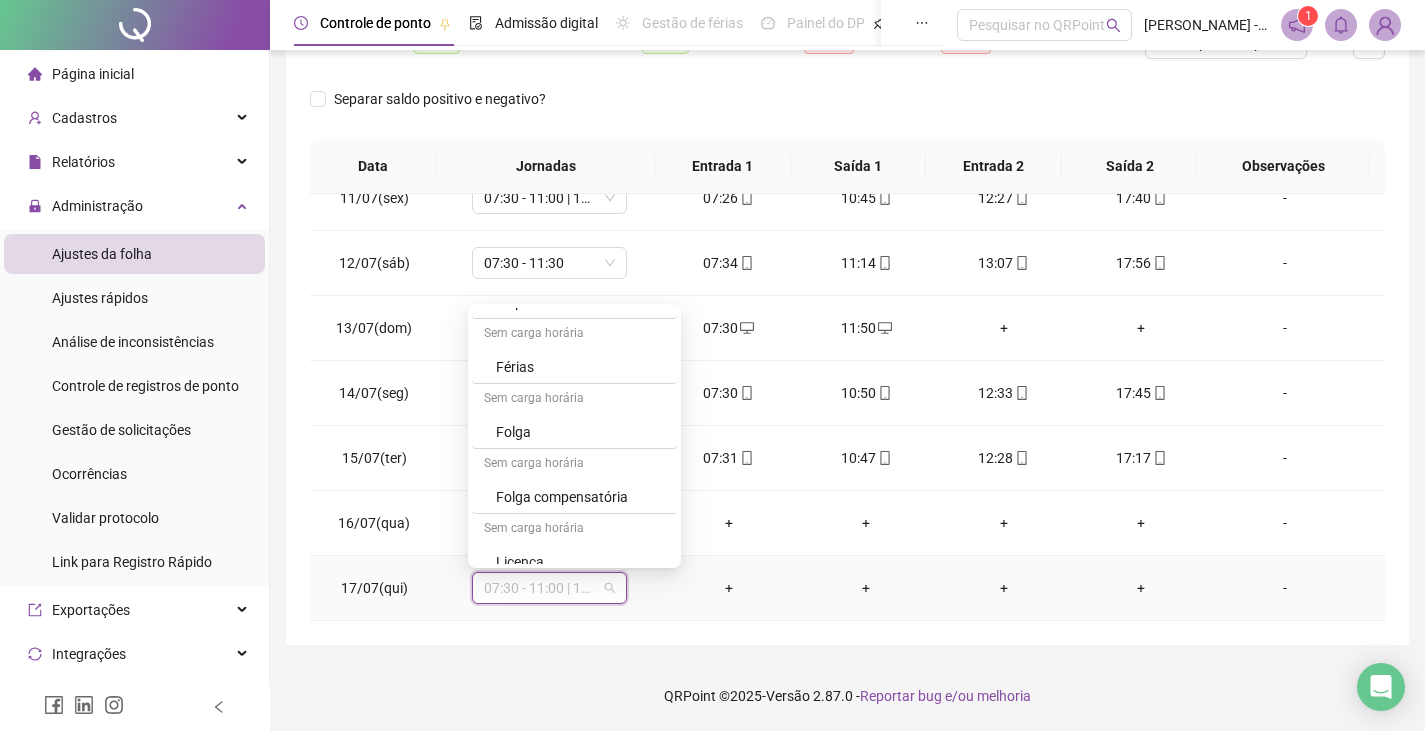 scroll, scrollTop: 329, scrollLeft: 0, axis: vertical 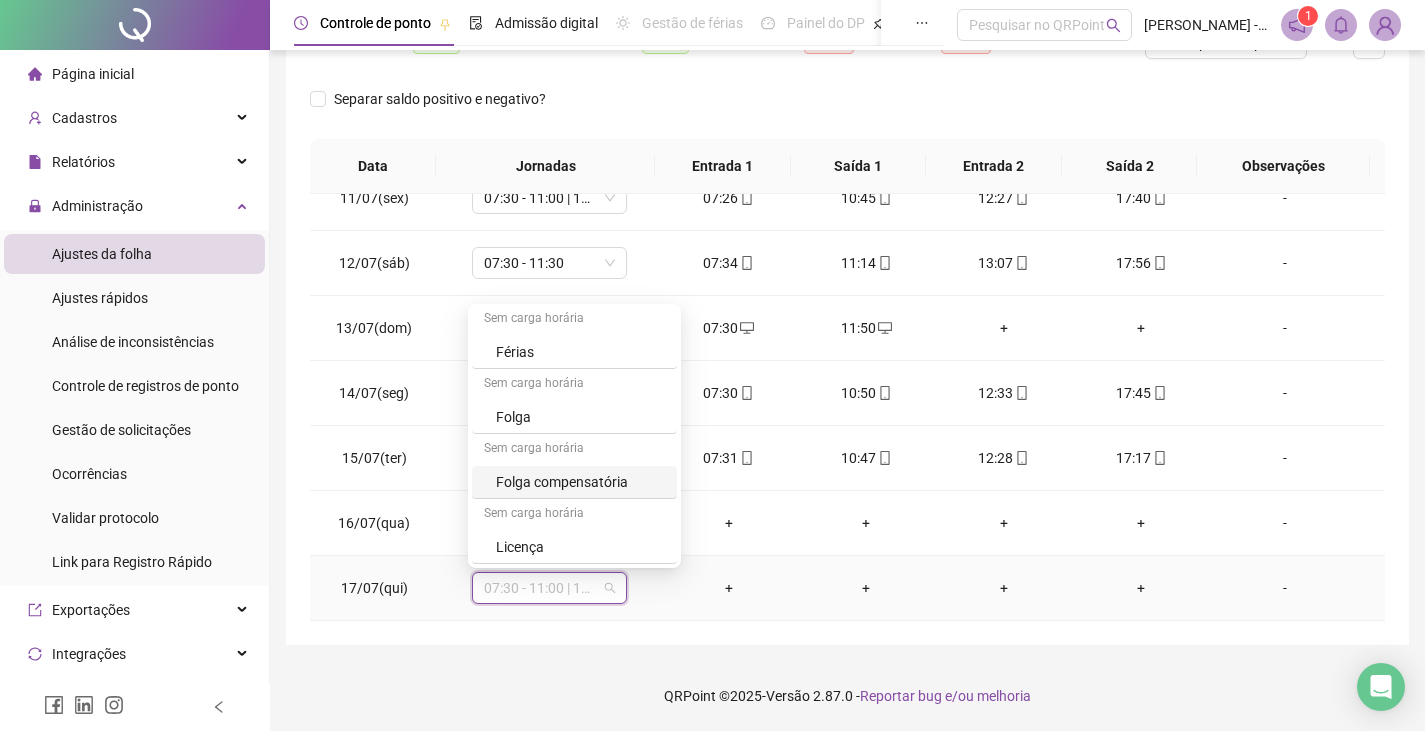 click on "Folga compensatória" at bounding box center (580, 482) 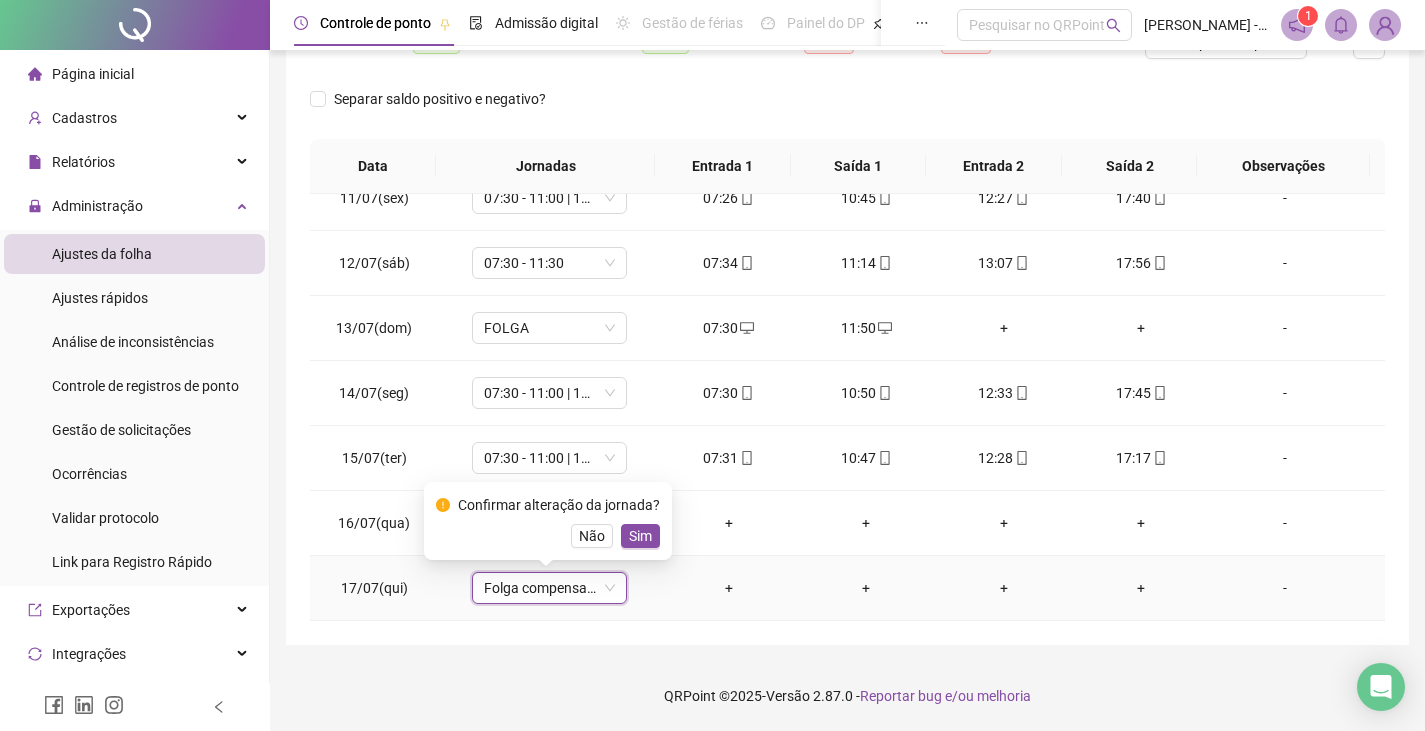 click on "Sim" at bounding box center [640, 536] 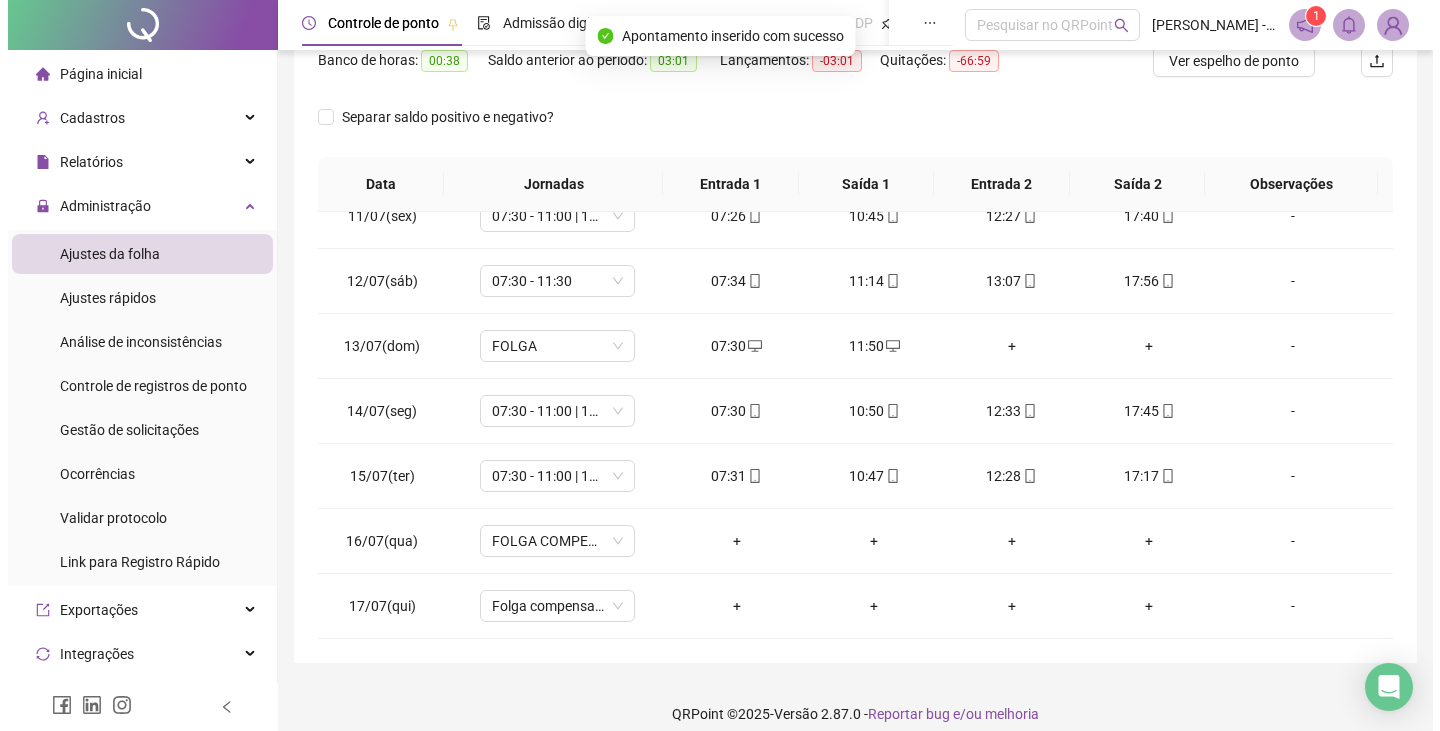 scroll, scrollTop: 0, scrollLeft: 0, axis: both 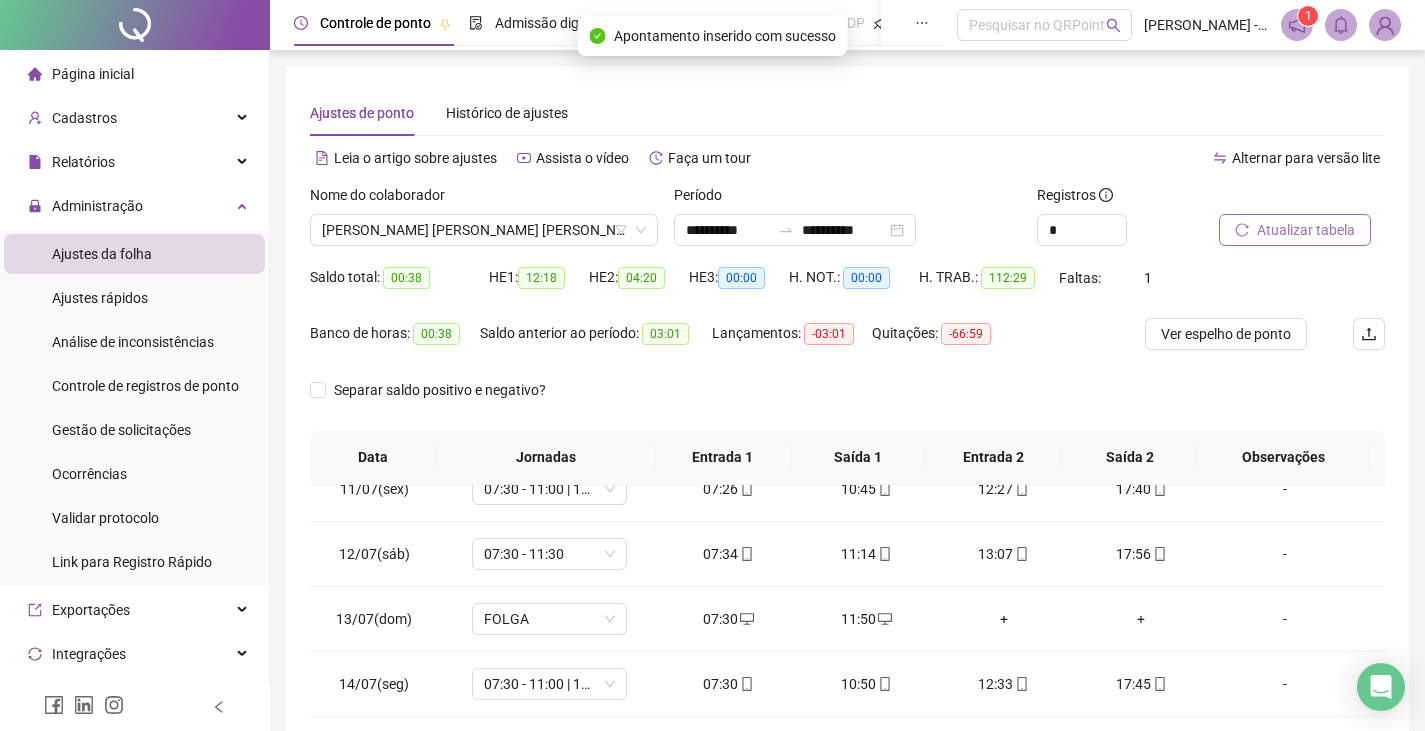 click on "Atualizar tabela" at bounding box center (1306, 230) 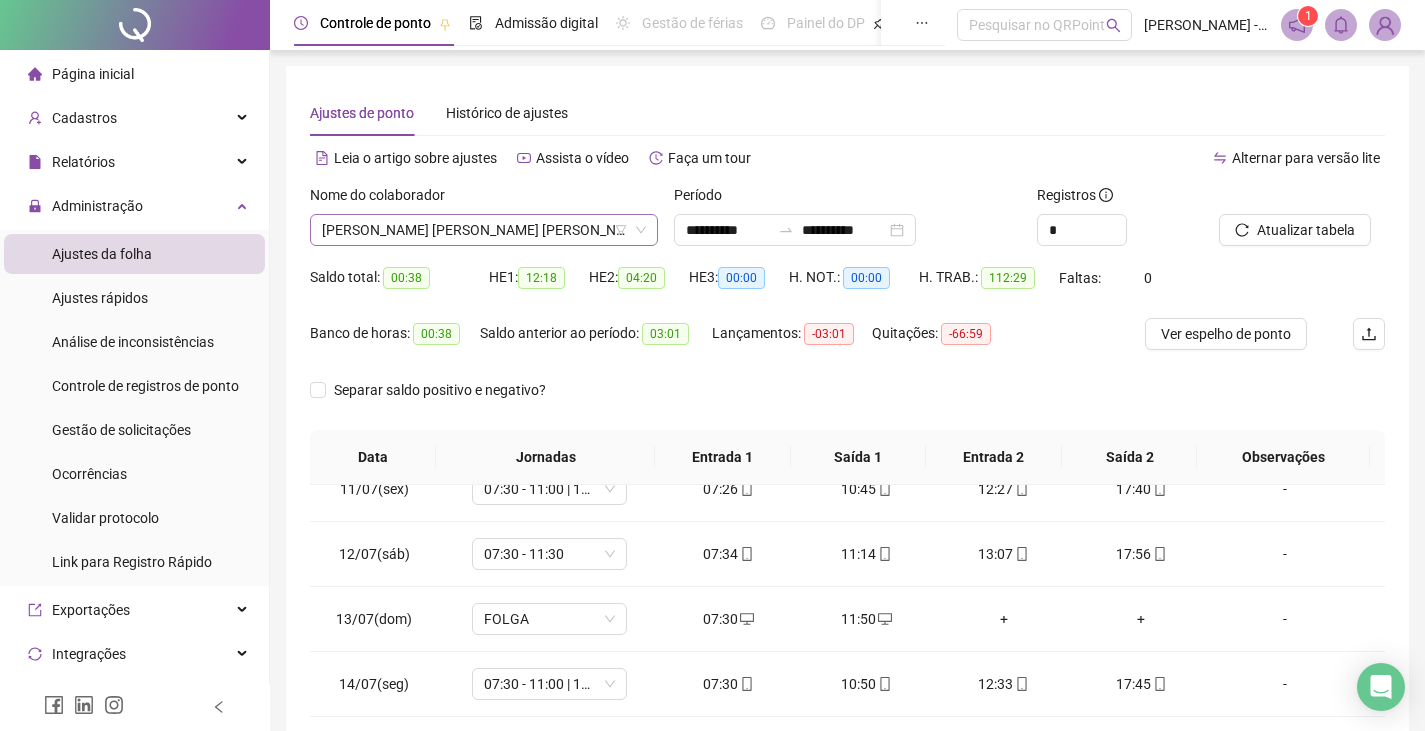 click on "[PERSON_NAME] [PERSON_NAME] [PERSON_NAME]" at bounding box center (484, 230) 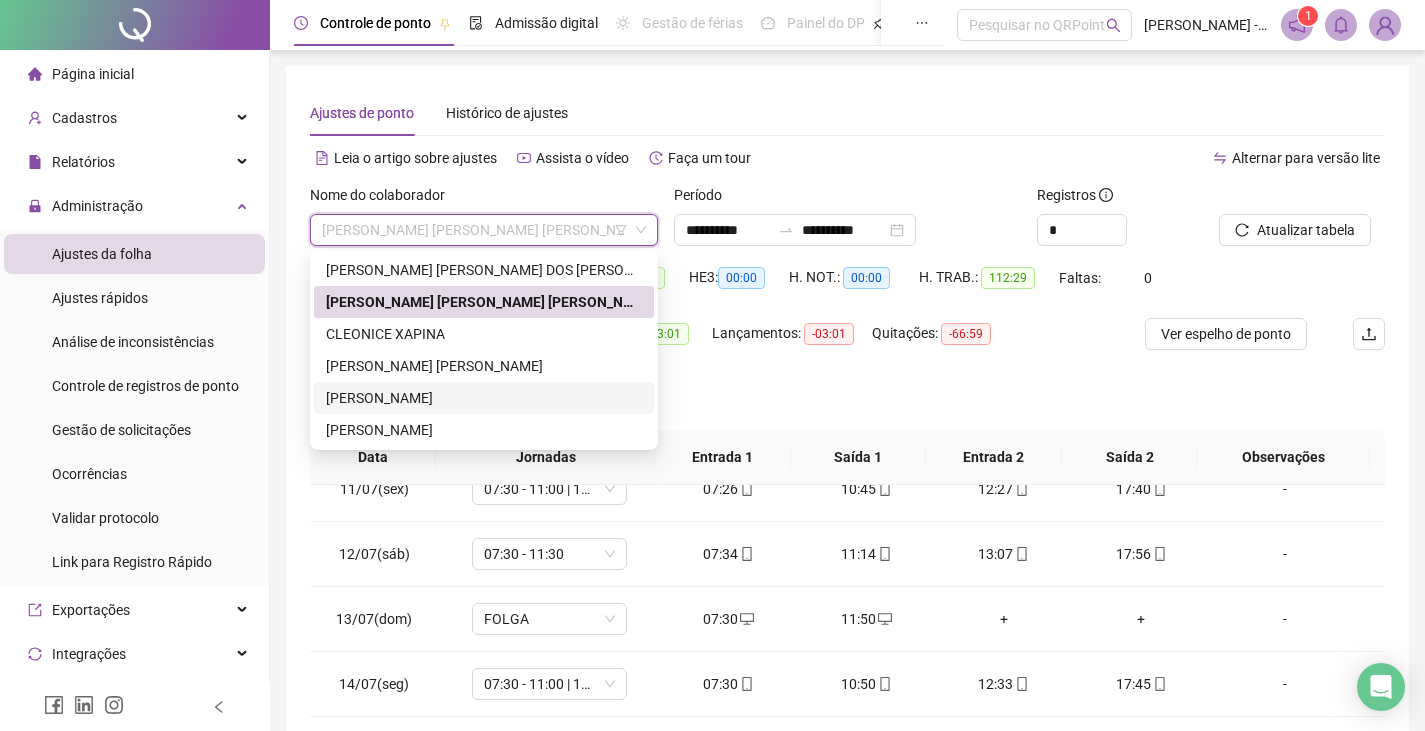click on "[PERSON_NAME]" at bounding box center (484, 398) 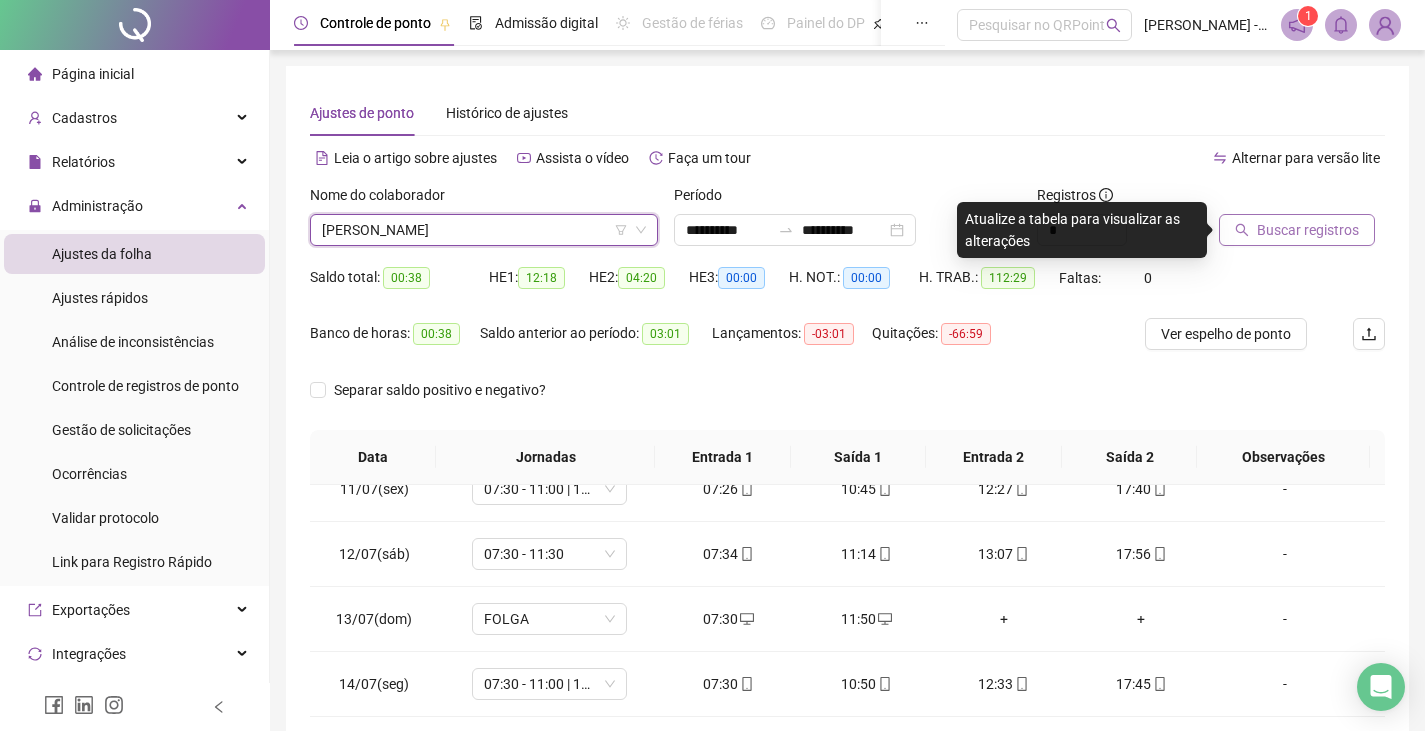 click on "Buscar registros" at bounding box center (1297, 230) 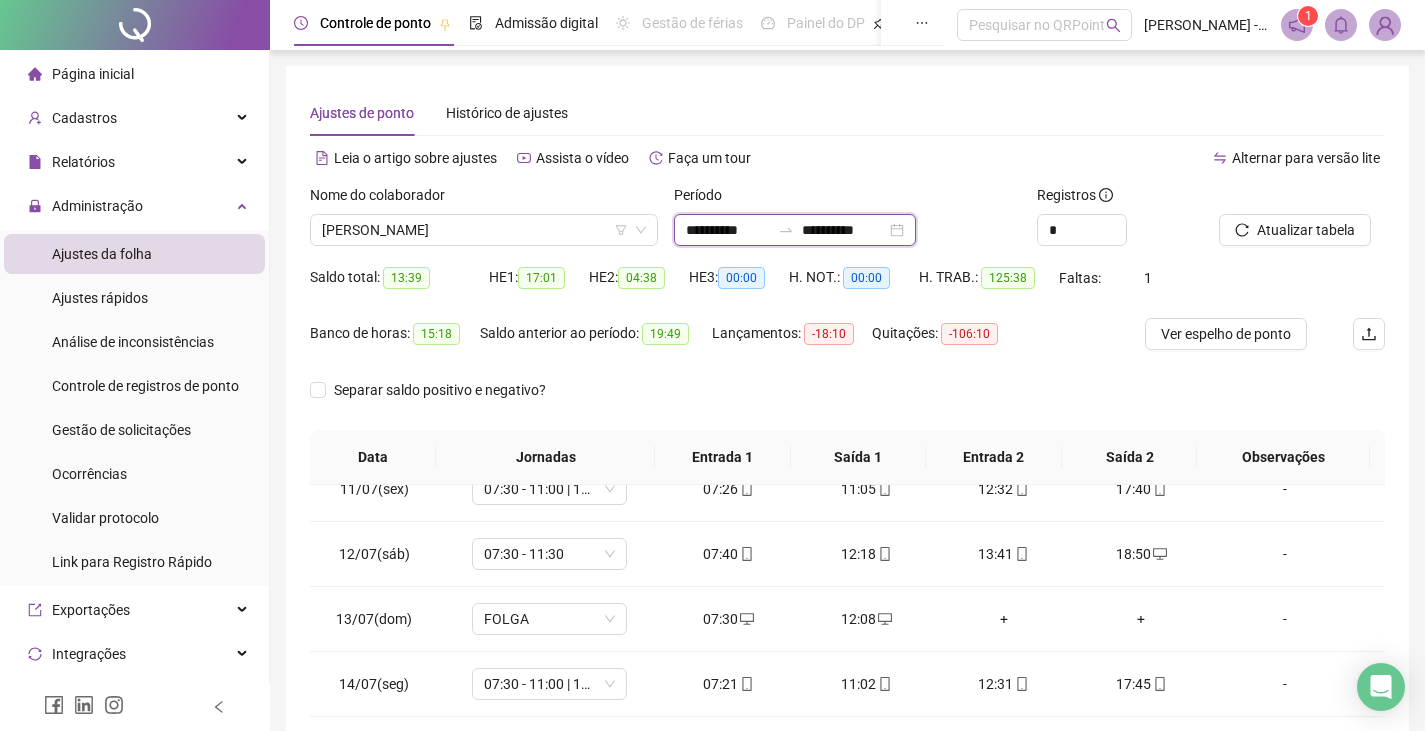 click on "**********" at bounding box center [728, 230] 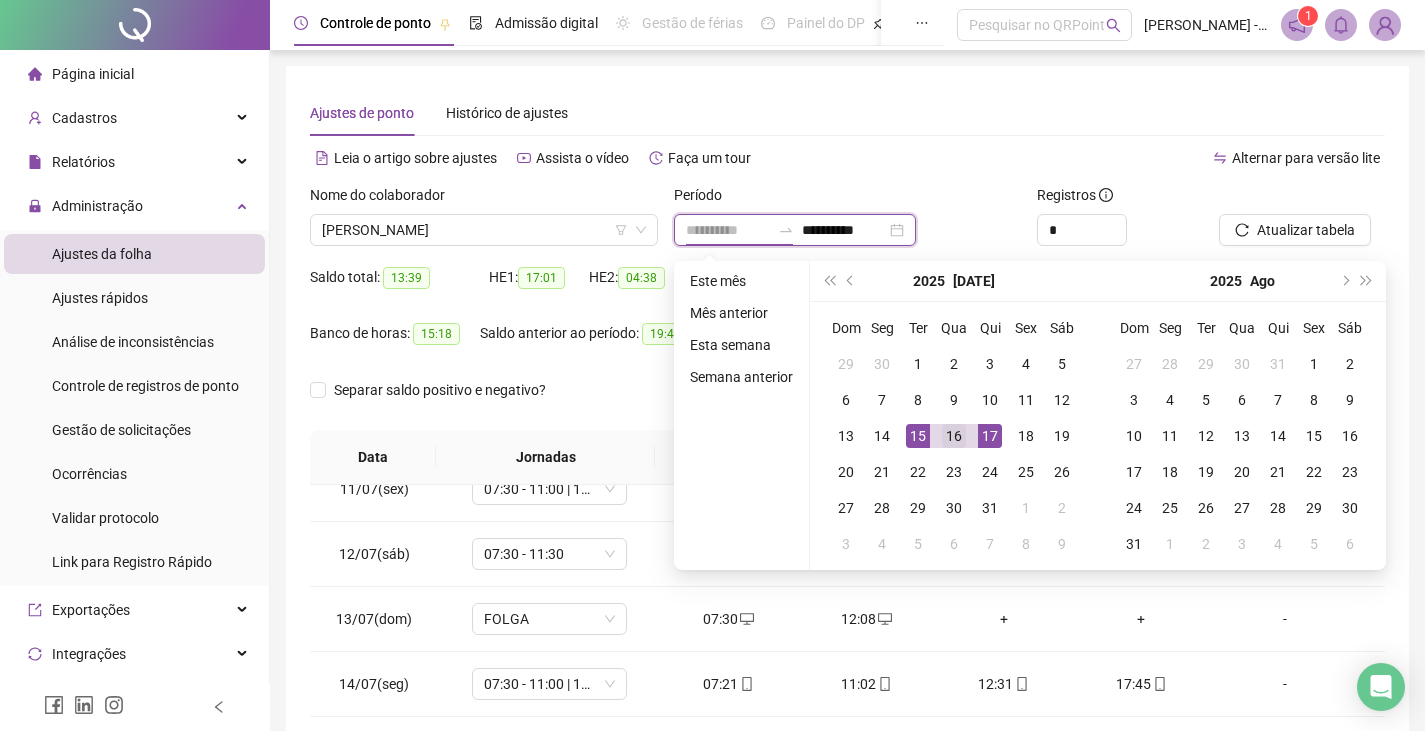type on "**********" 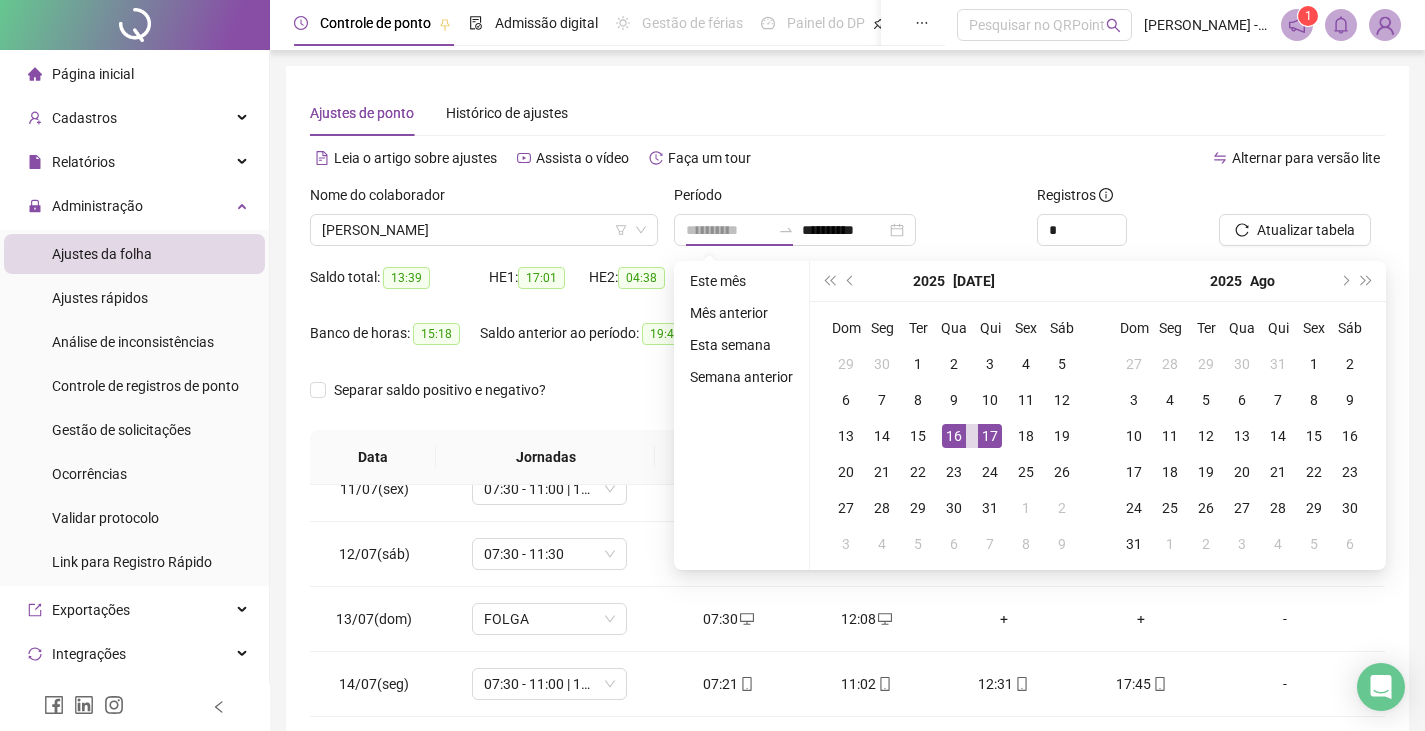 click on "16" at bounding box center [954, 436] 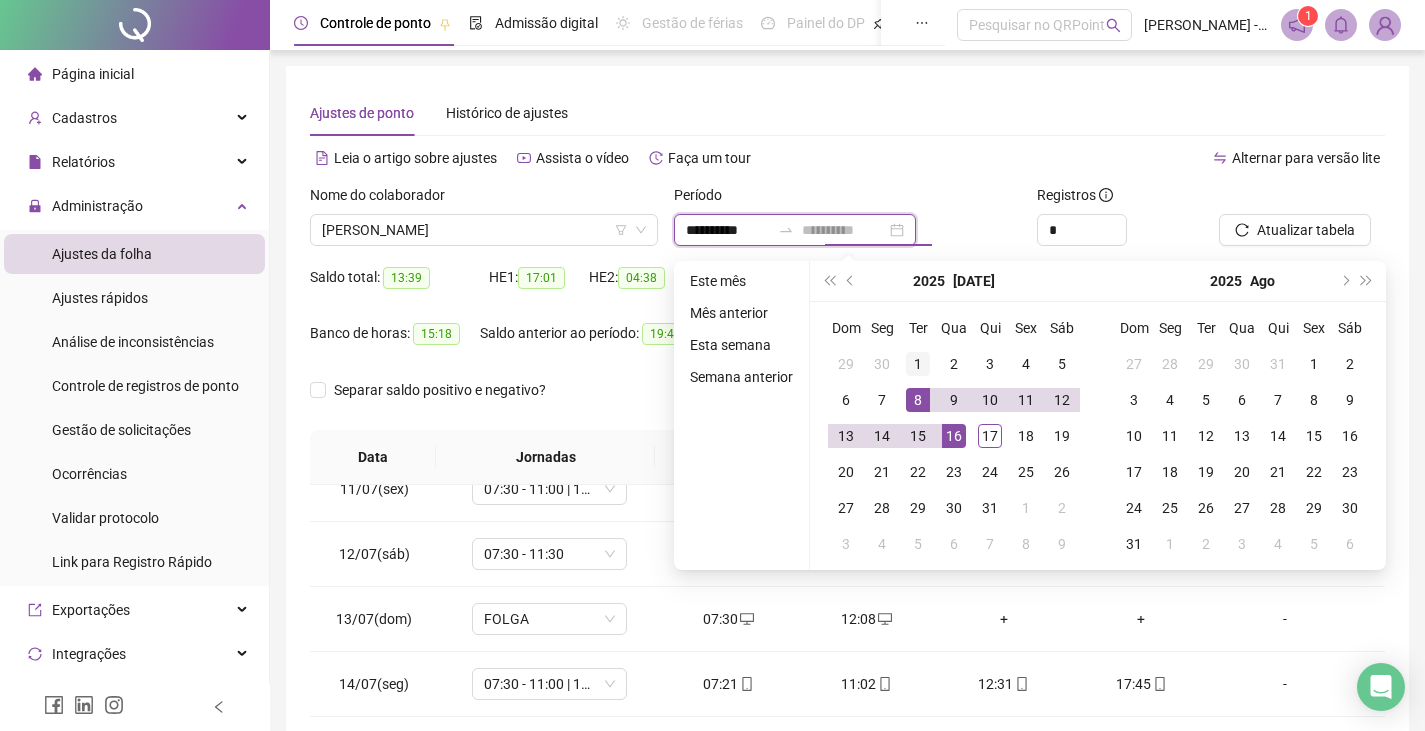 type on "**********" 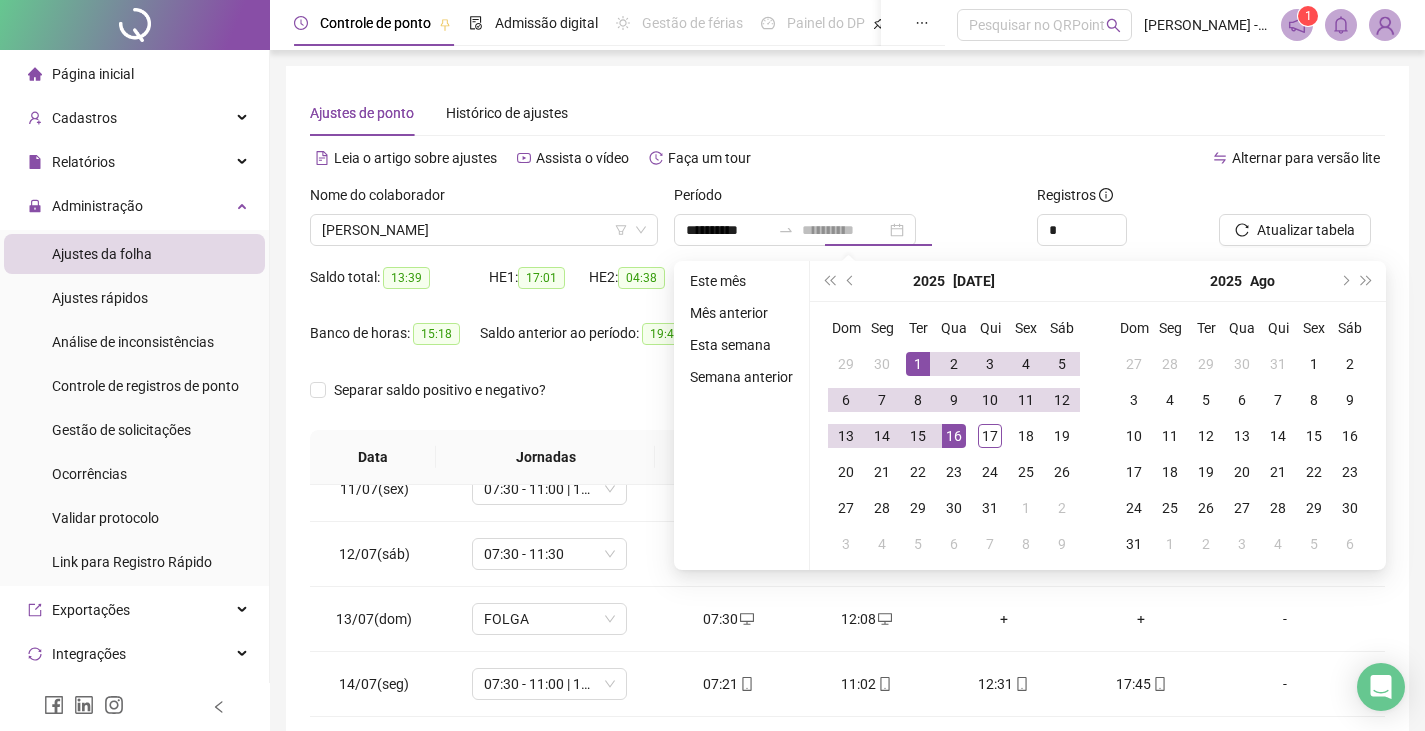 click on "1" at bounding box center [918, 364] 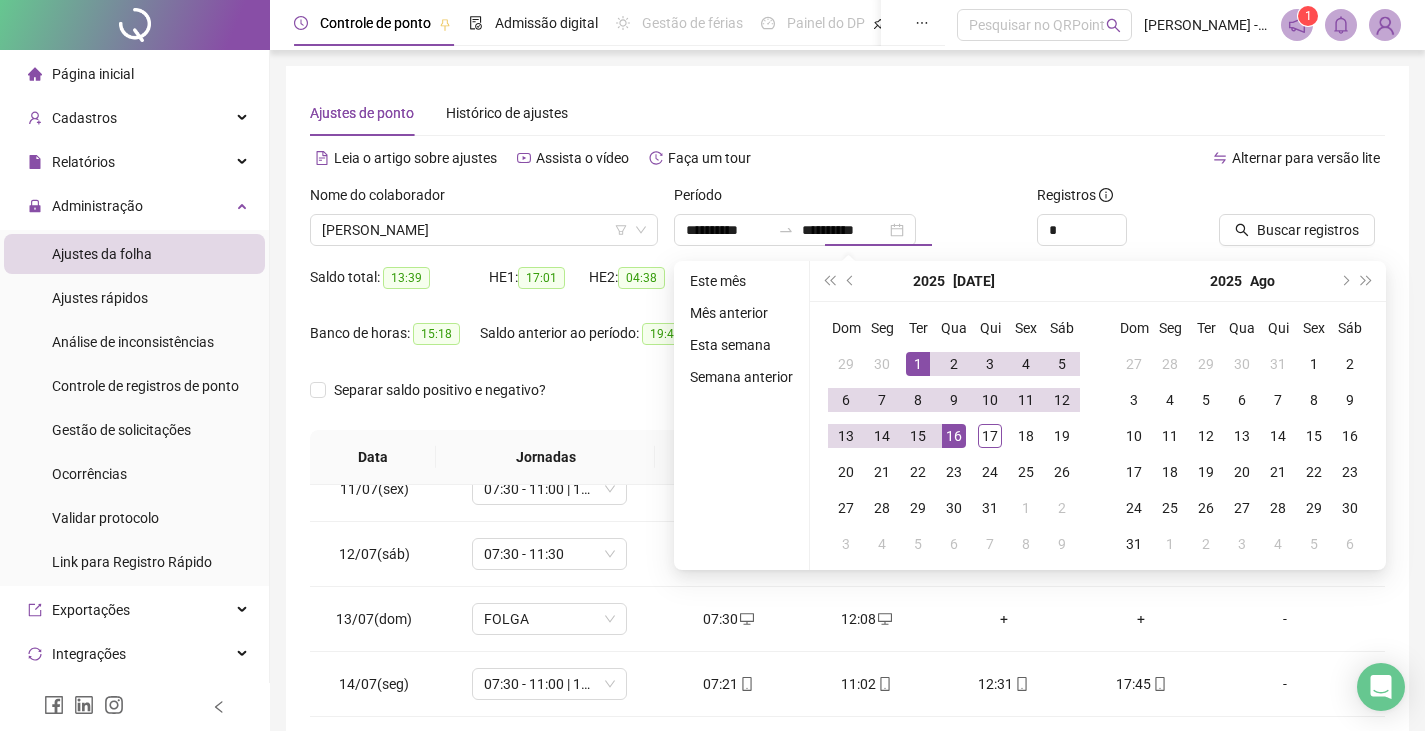 type on "**********" 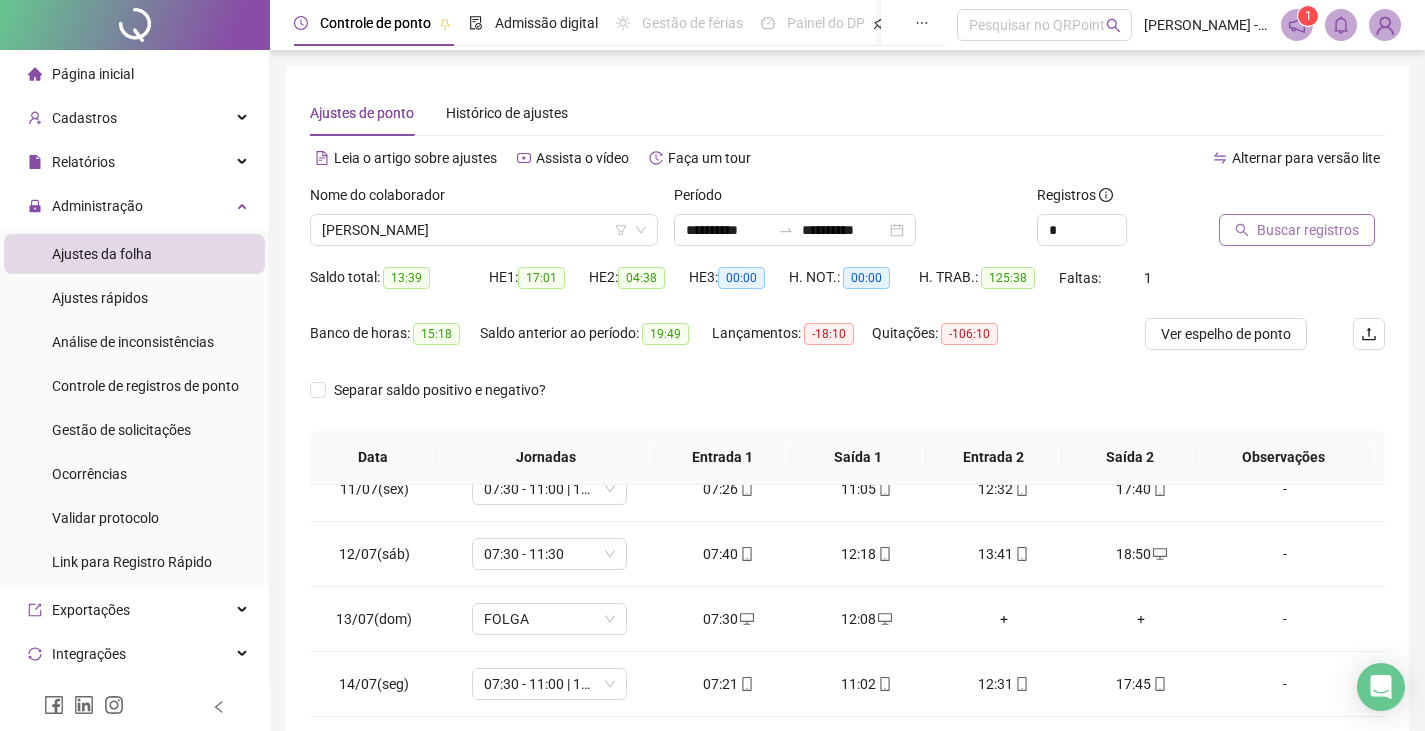 click on "Buscar registros" at bounding box center [1297, 230] 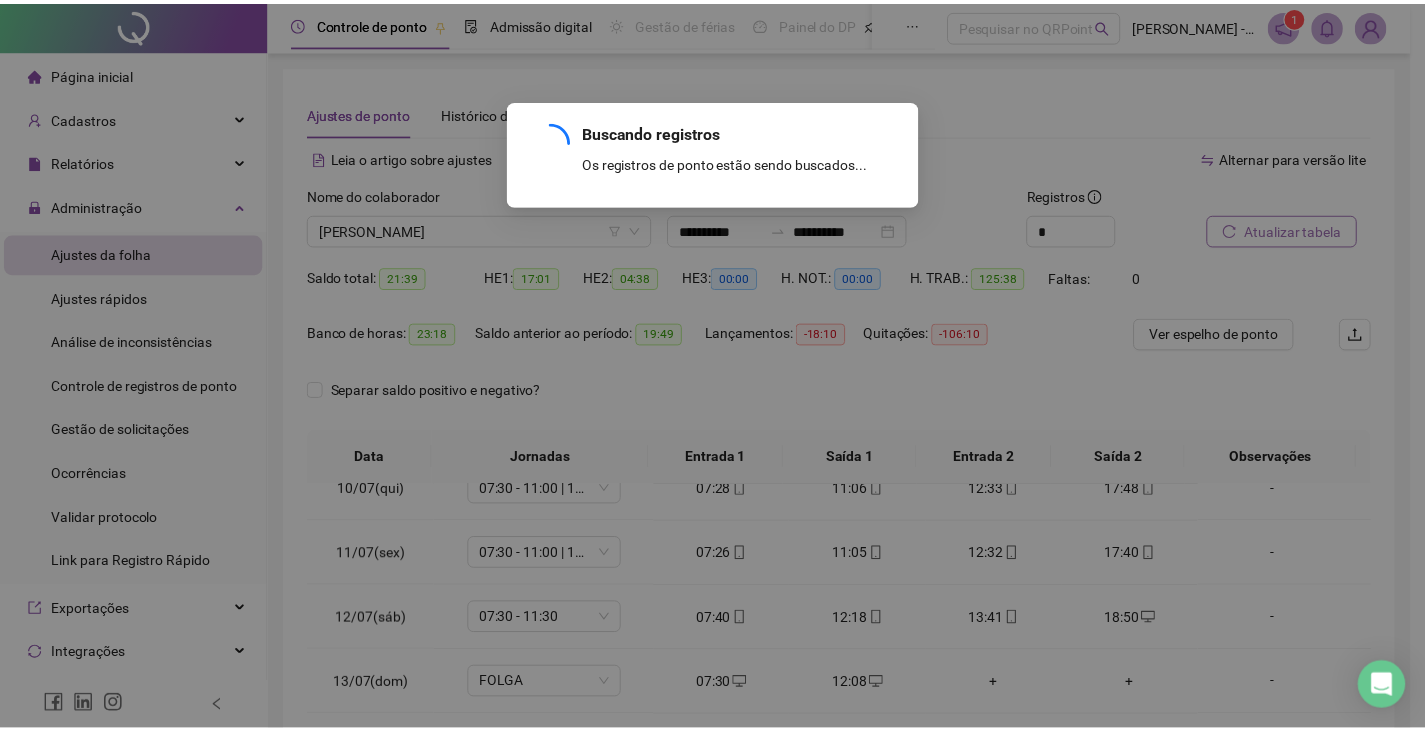 scroll, scrollTop: 613, scrollLeft: 0, axis: vertical 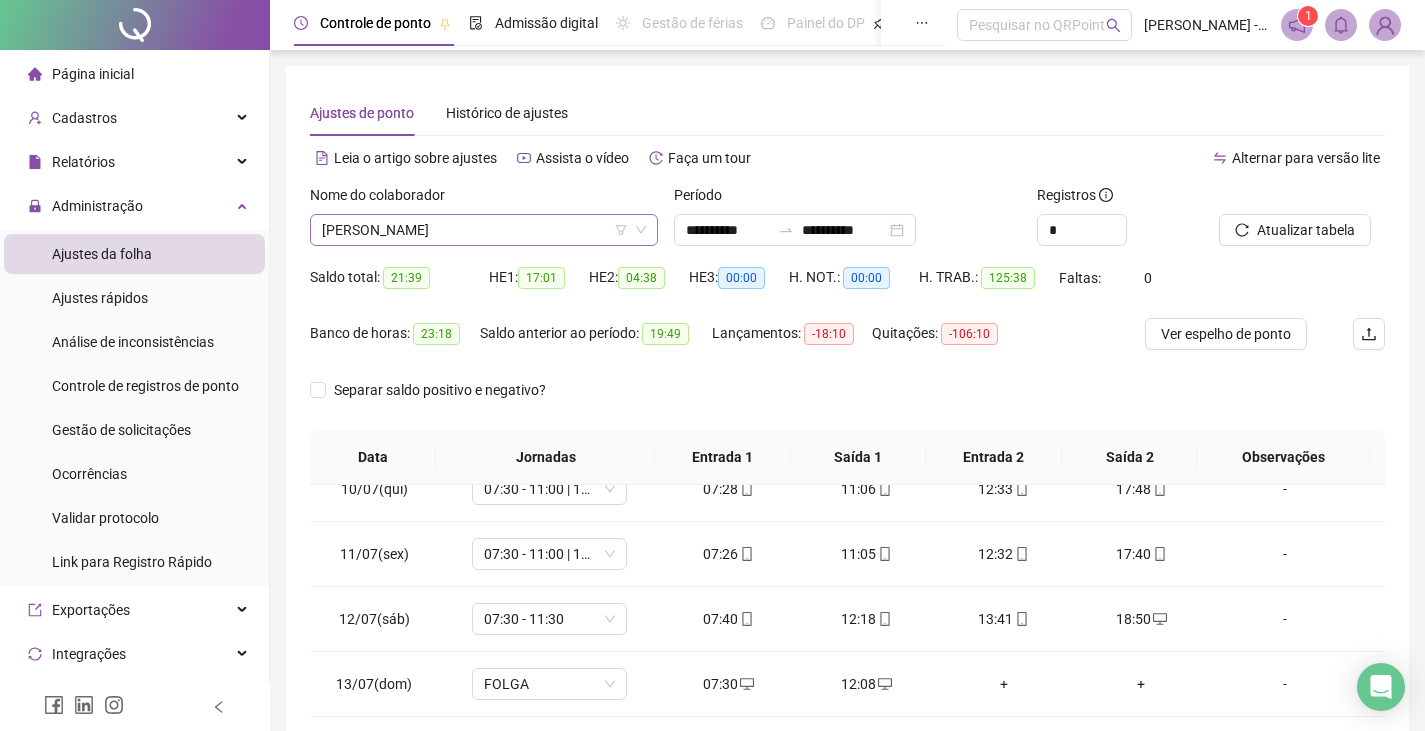 click on "[PERSON_NAME]" at bounding box center [484, 230] 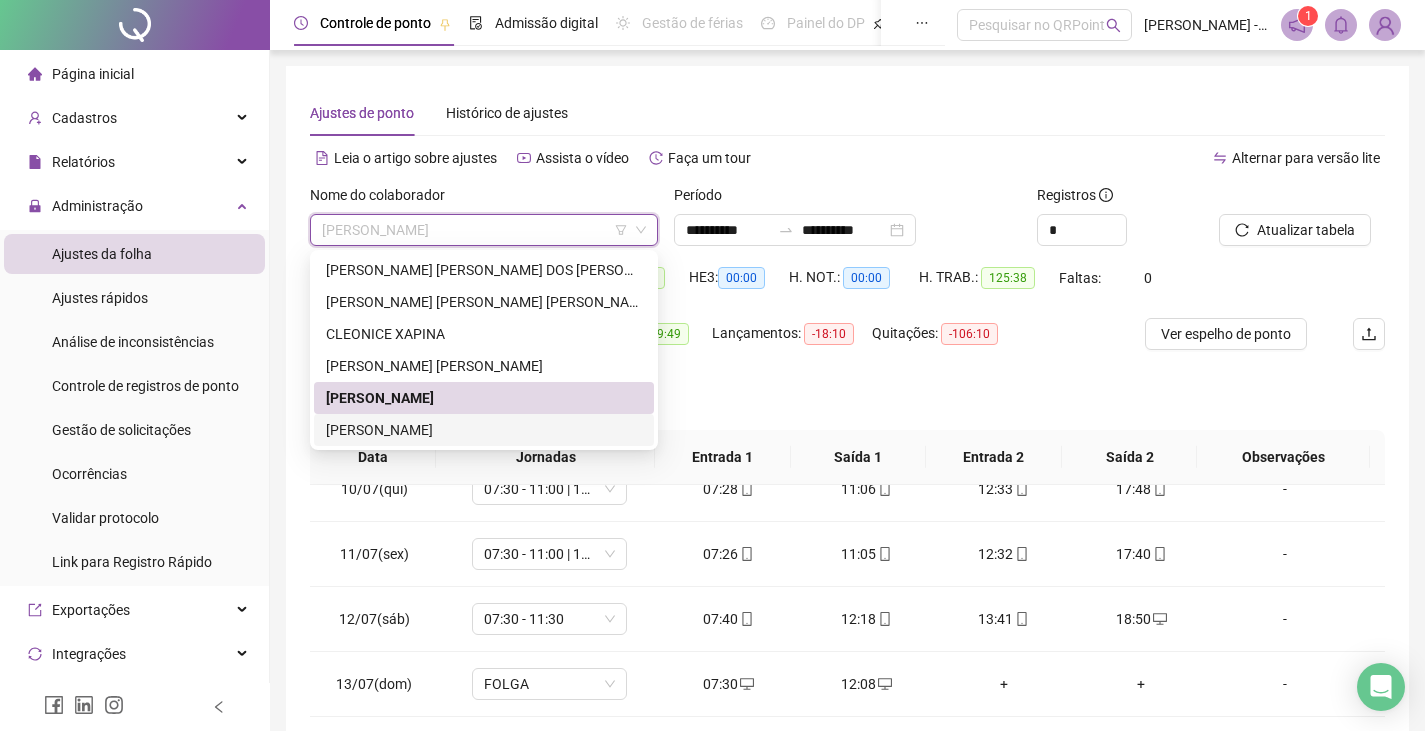 click on "[PERSON_NAME]" at bounding box center (484, 430) 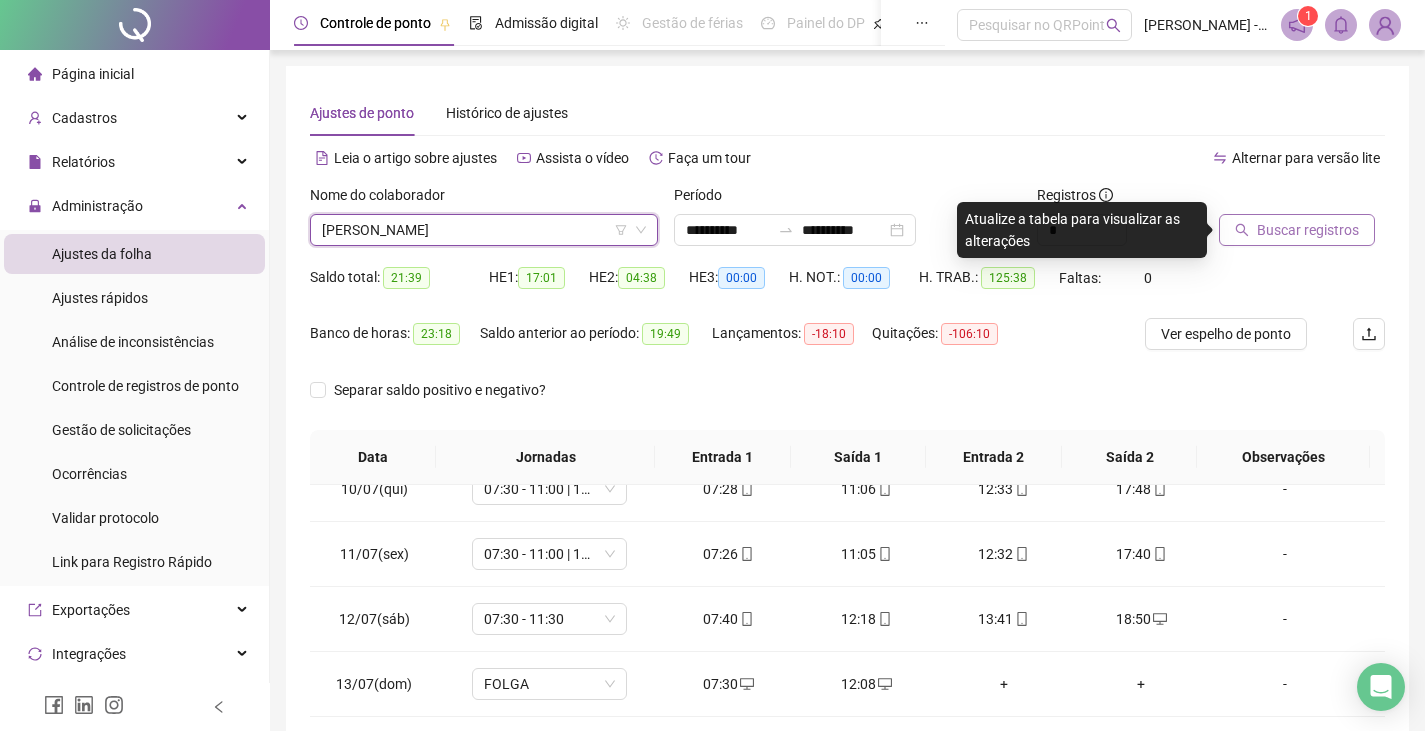 click on "Buscar registros" at bounding box center (1308, 230) 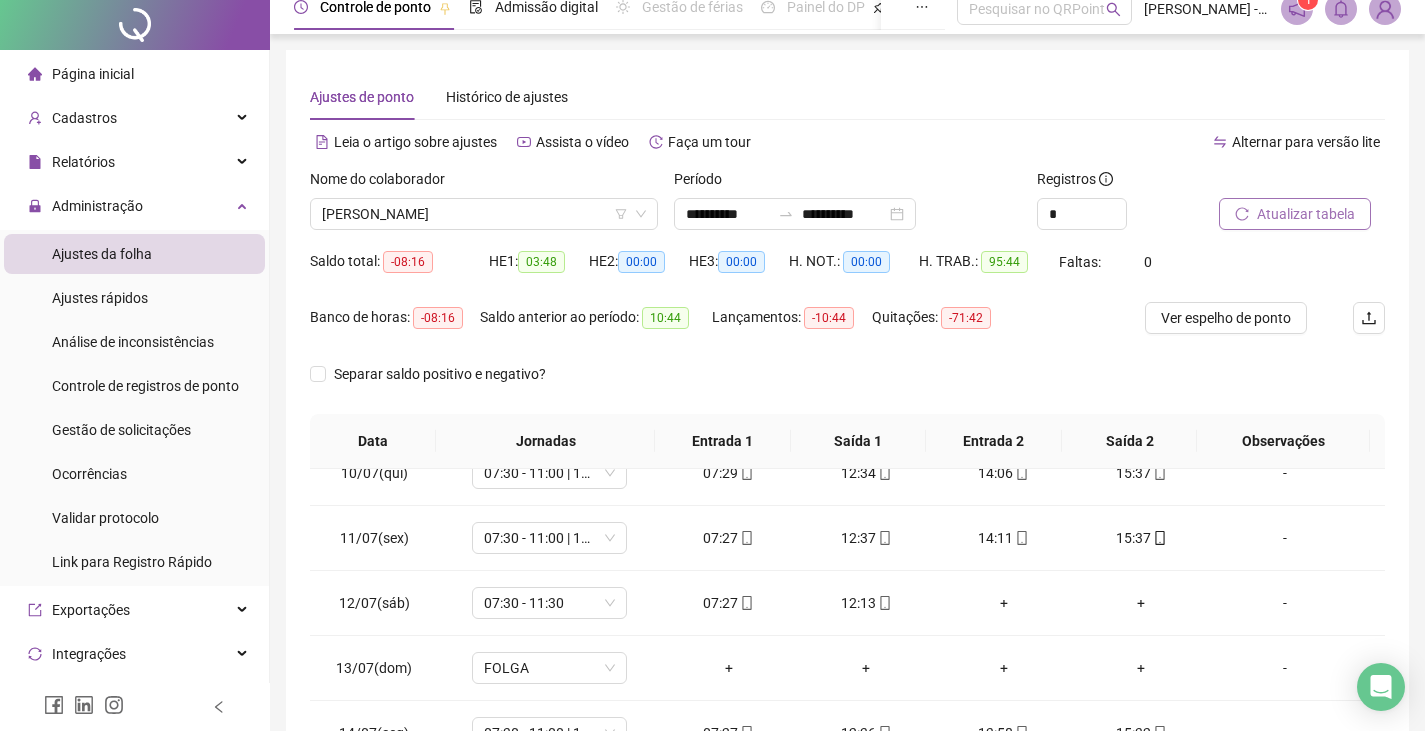 scroll, scrollTop: 0, scrollLeft: 0, axis: both 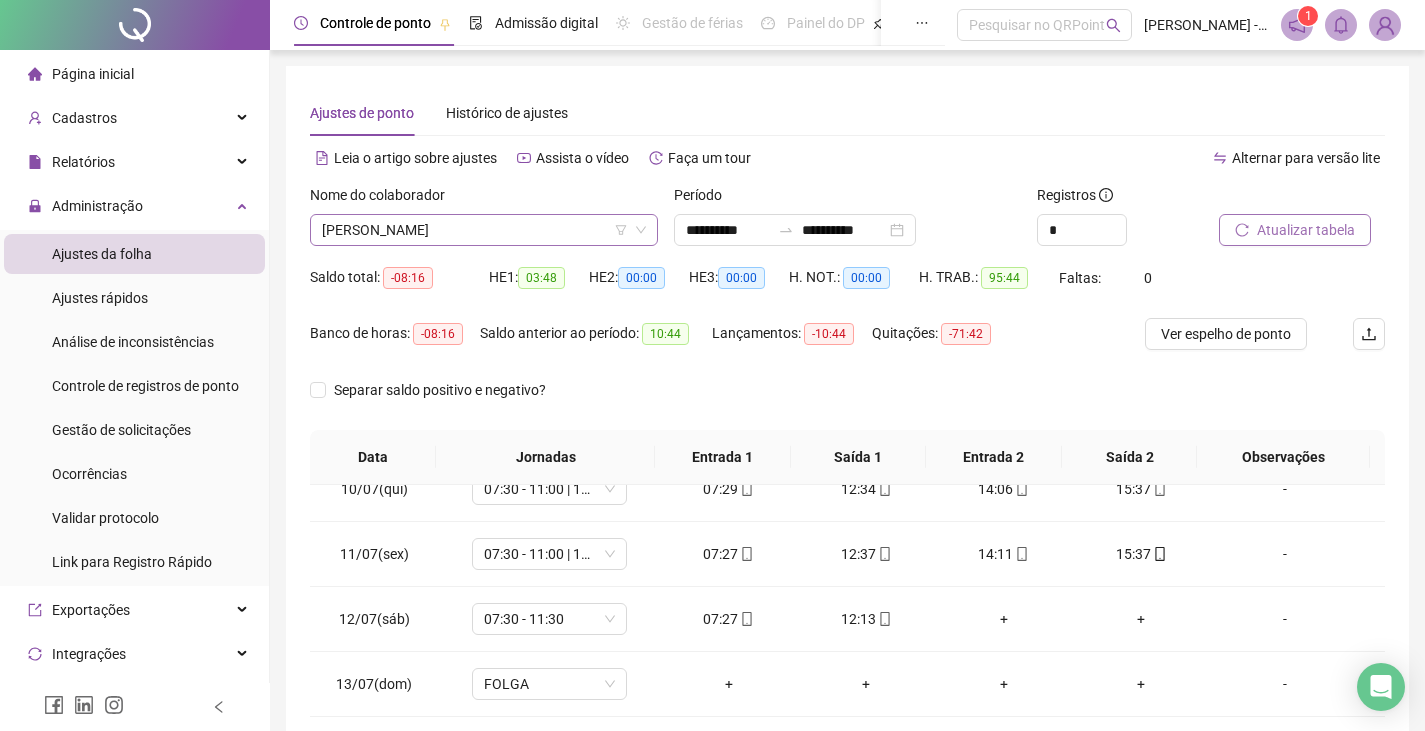 click on "[PERSON_NAME]" at bounding box center (484, 230) 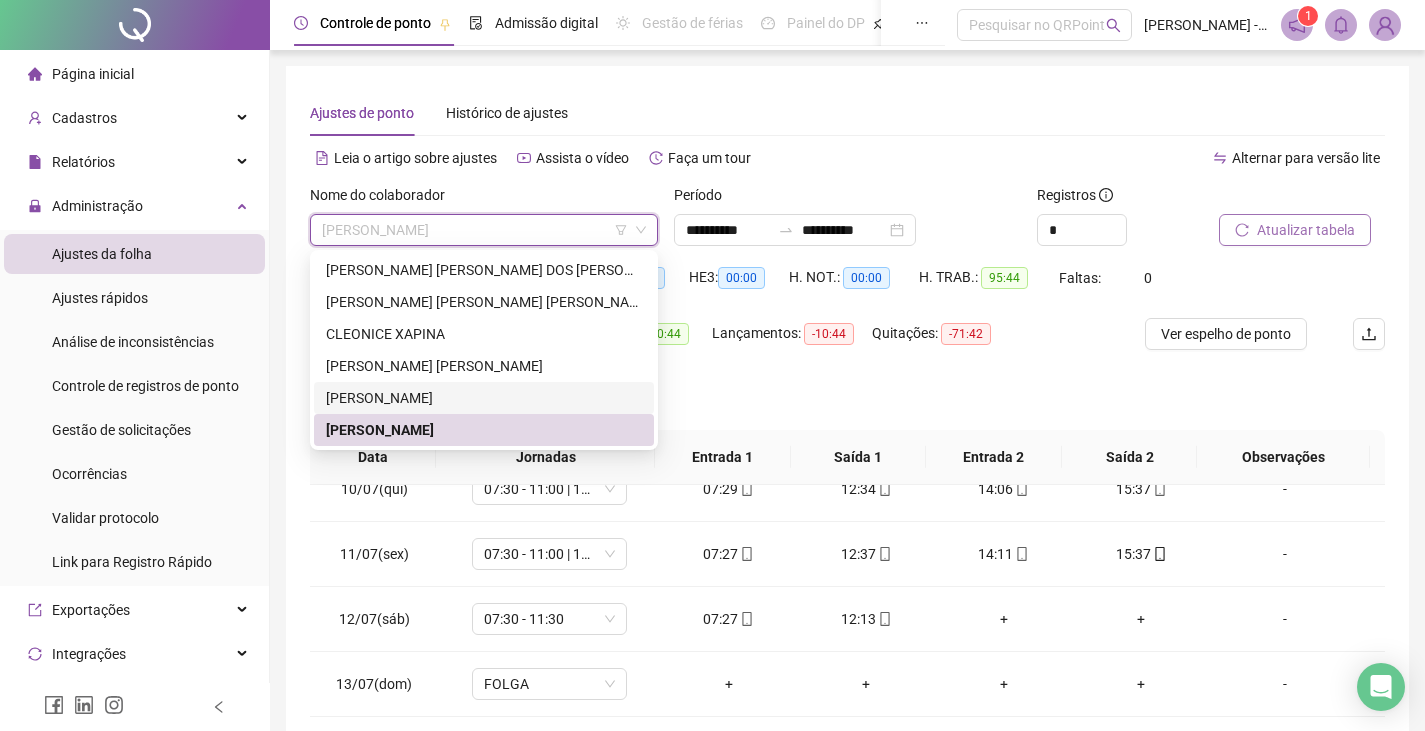 click on "[PERSON_NAME]" at bounding box center [484, 398] 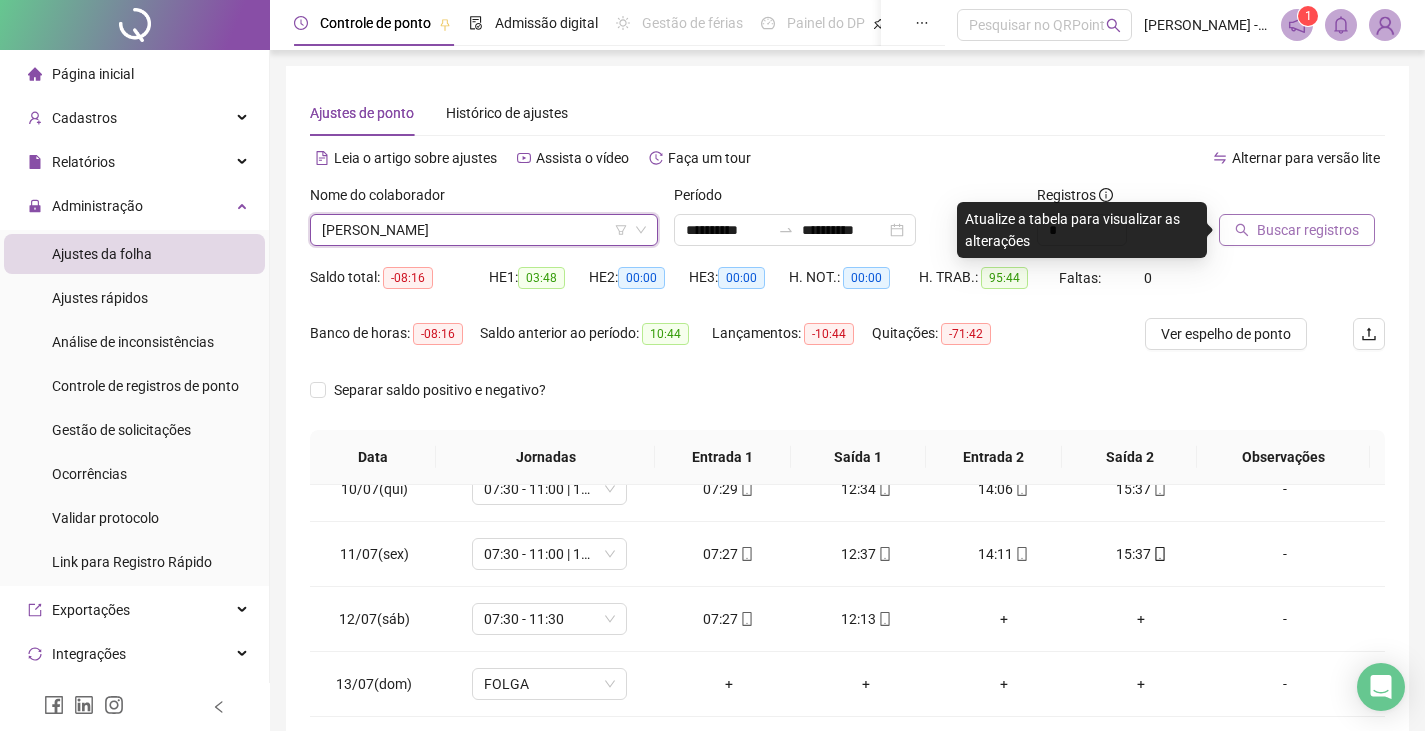 click on "Buscar registros" at bounding box center (1308, 230) 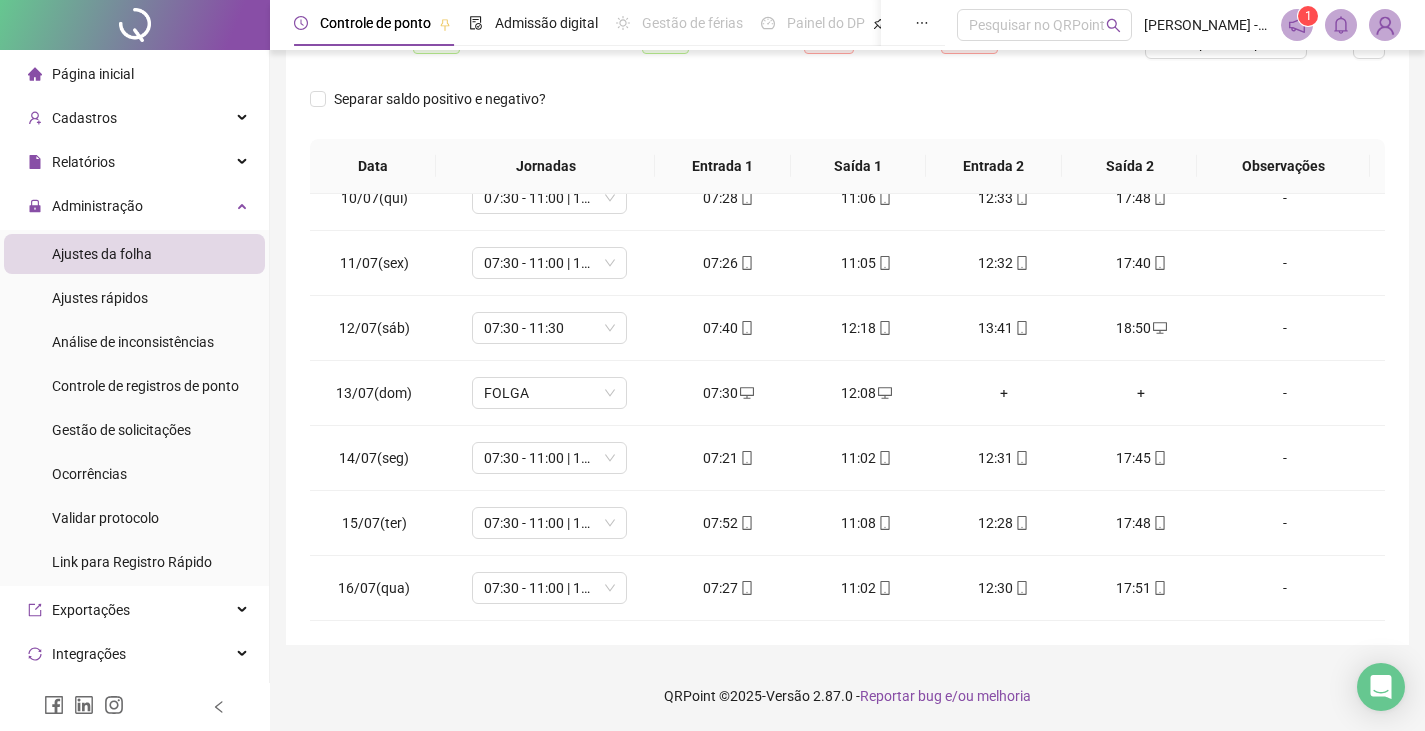 scroll, scrollTop: 0, scrollLeft: 0, axis: both 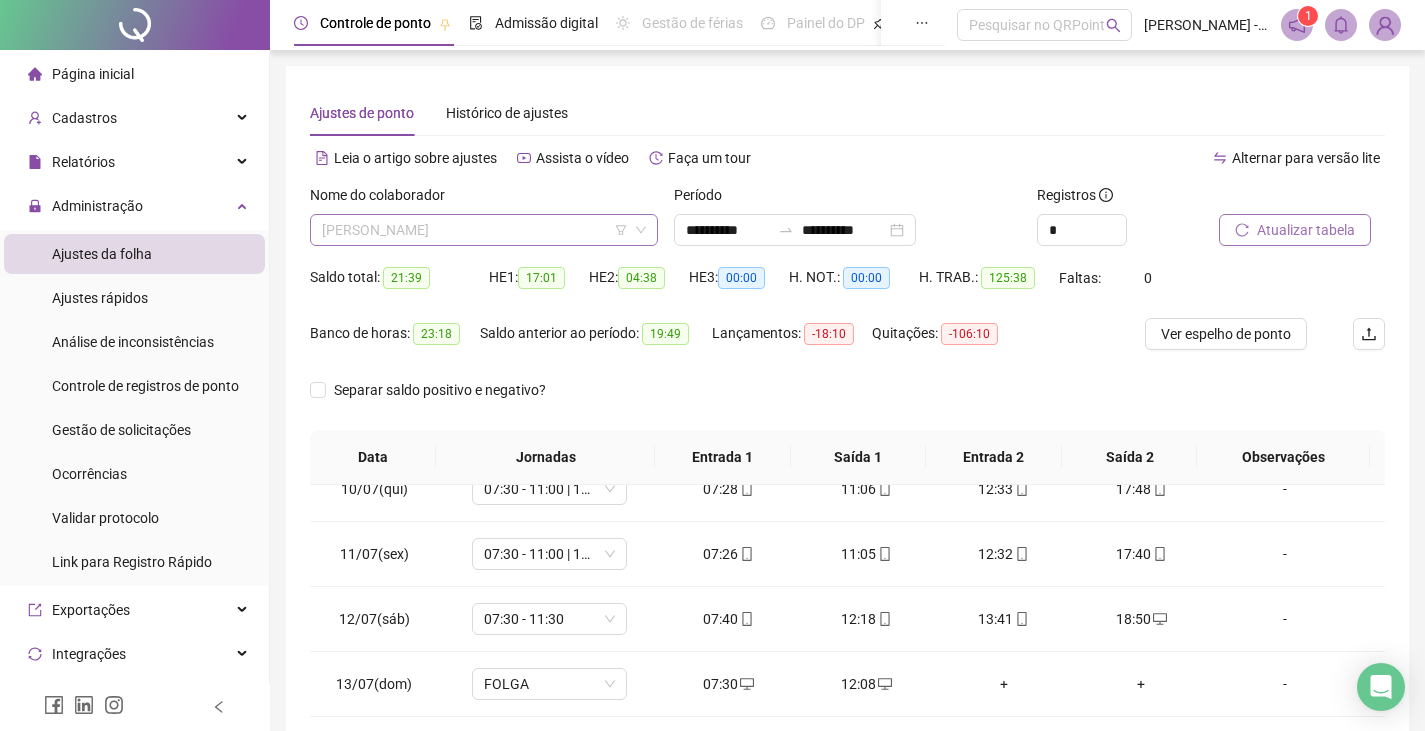 click on "[PERSON_NAME]" at bounding box center (484, 230) 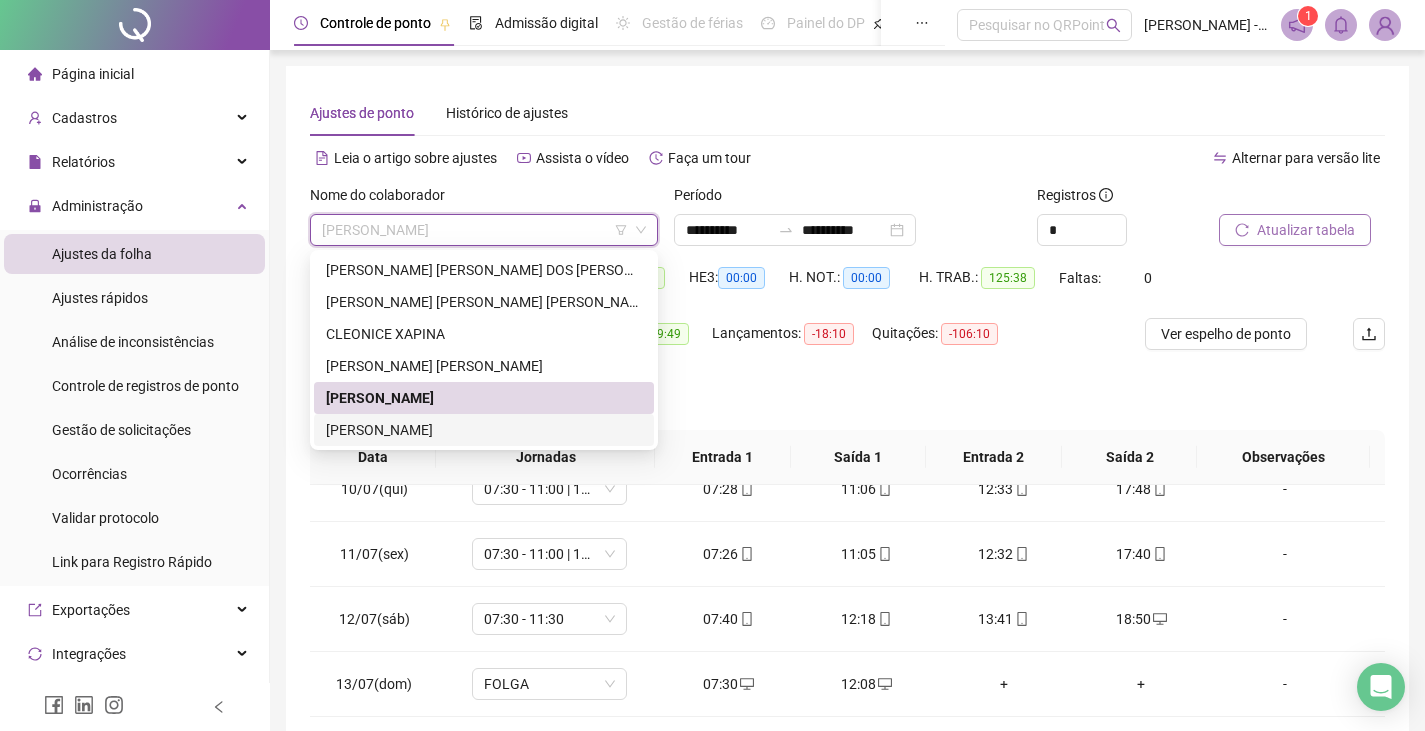 click on "[PERSON_NAME]" at bounding box center [484, 430] 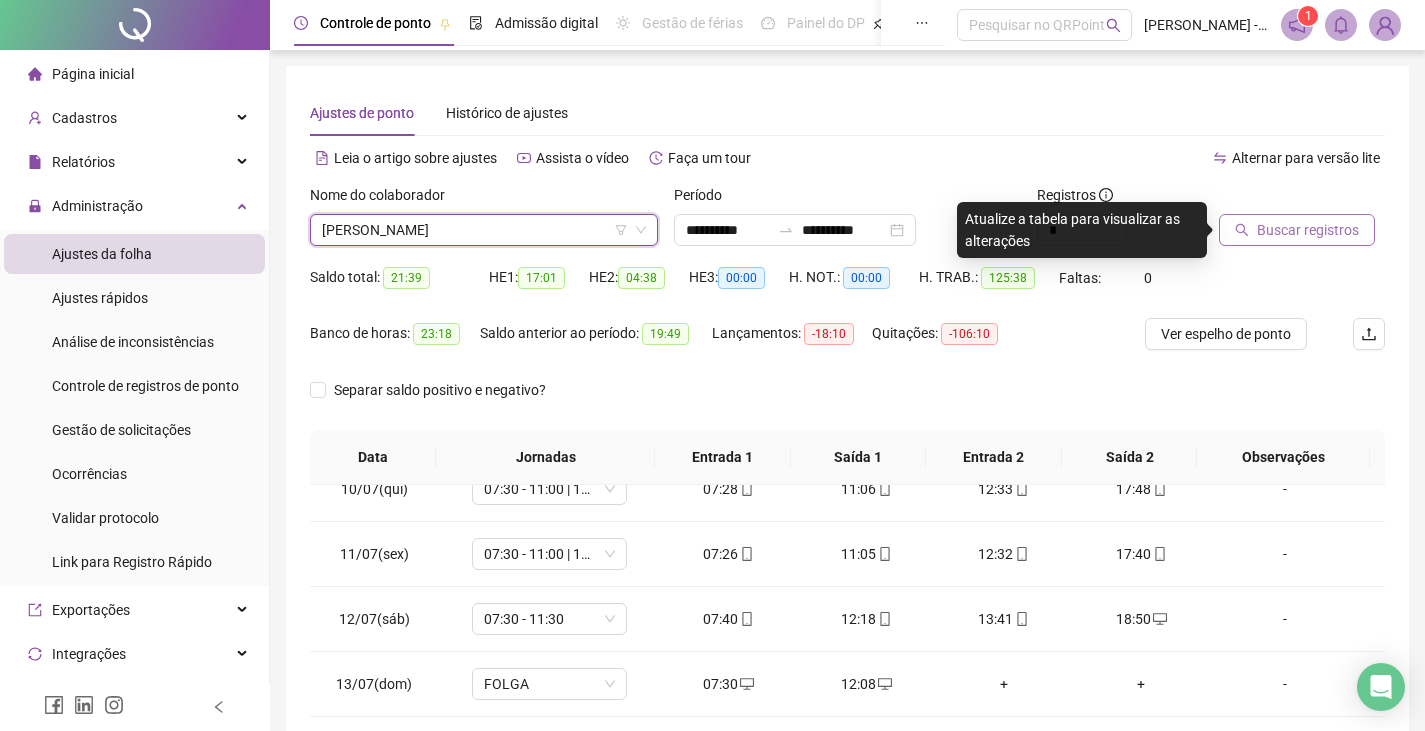 click 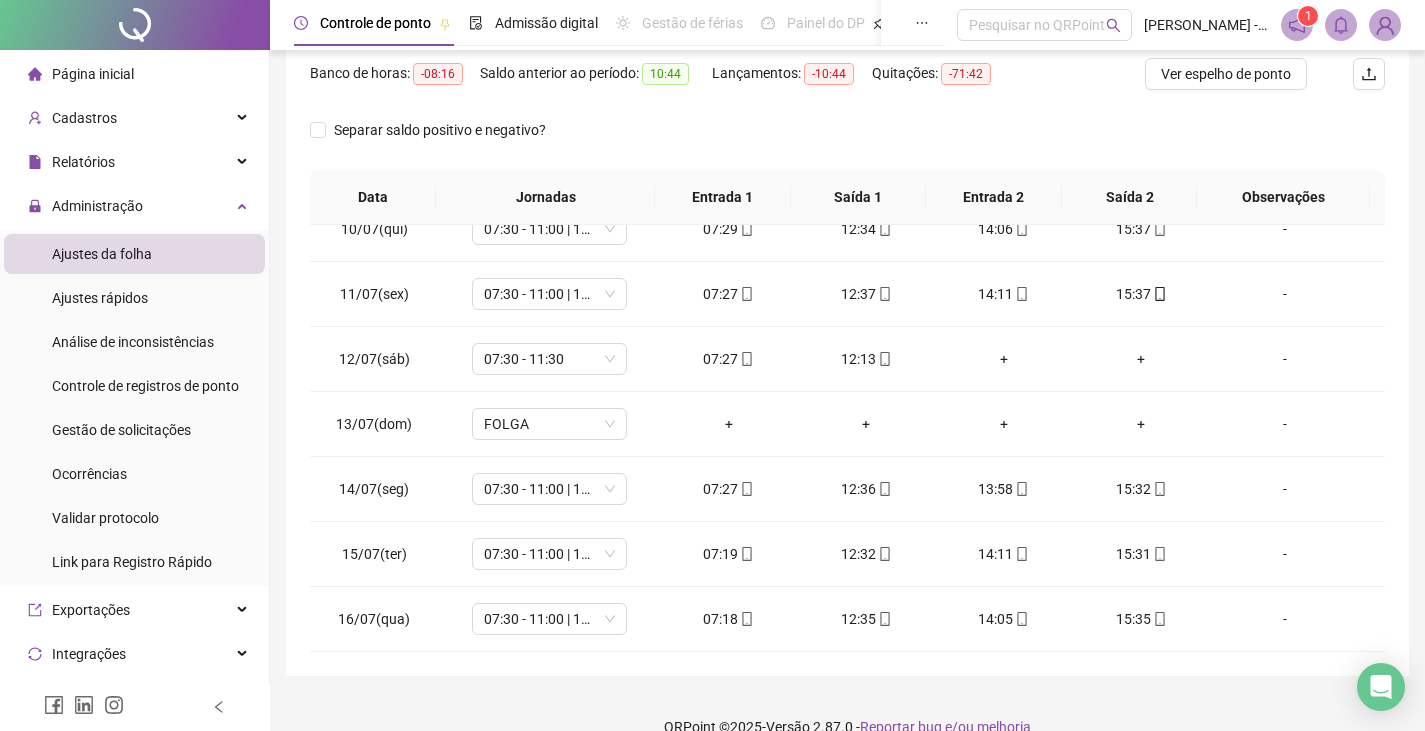 scroll, scrollTop: 267, scrollLeft: 0, axis: vertical 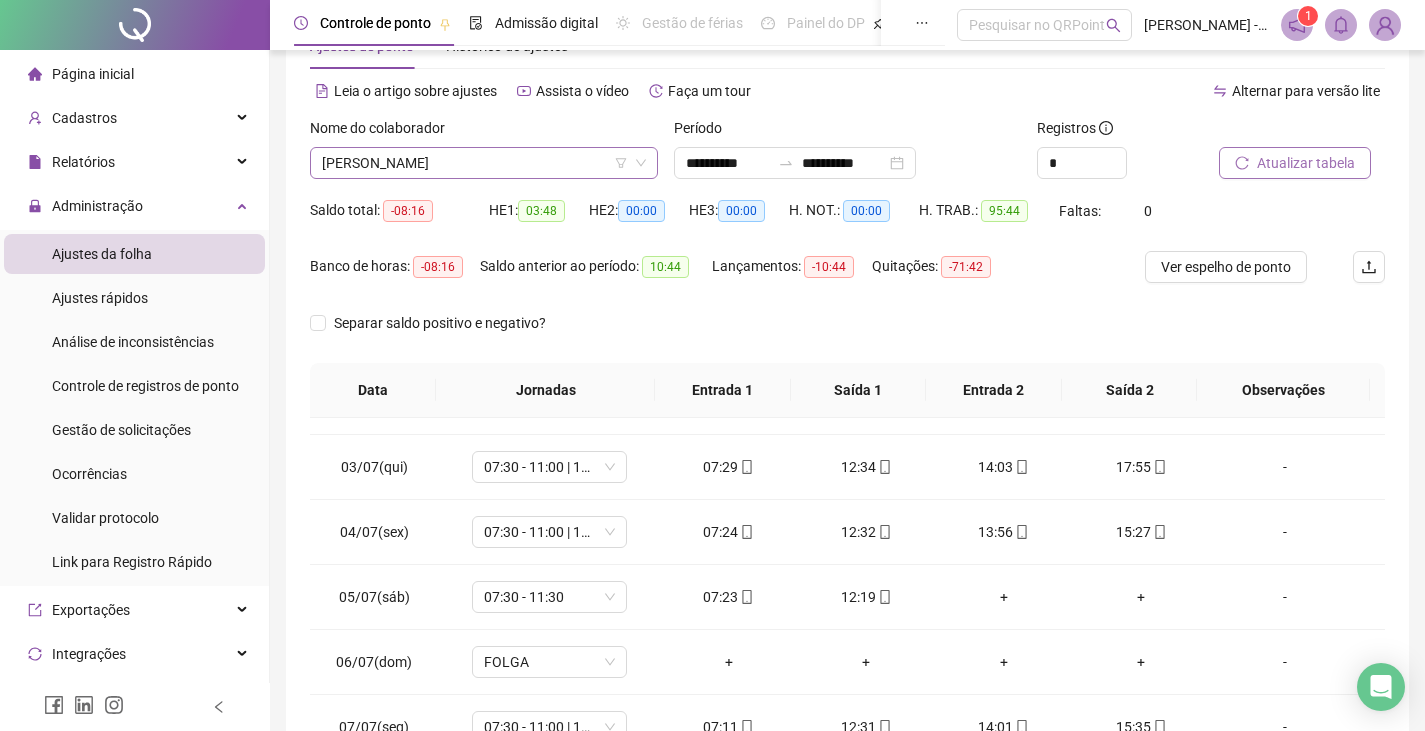 click on "[PERSON_NAME]" at bounding box center (484, 163) 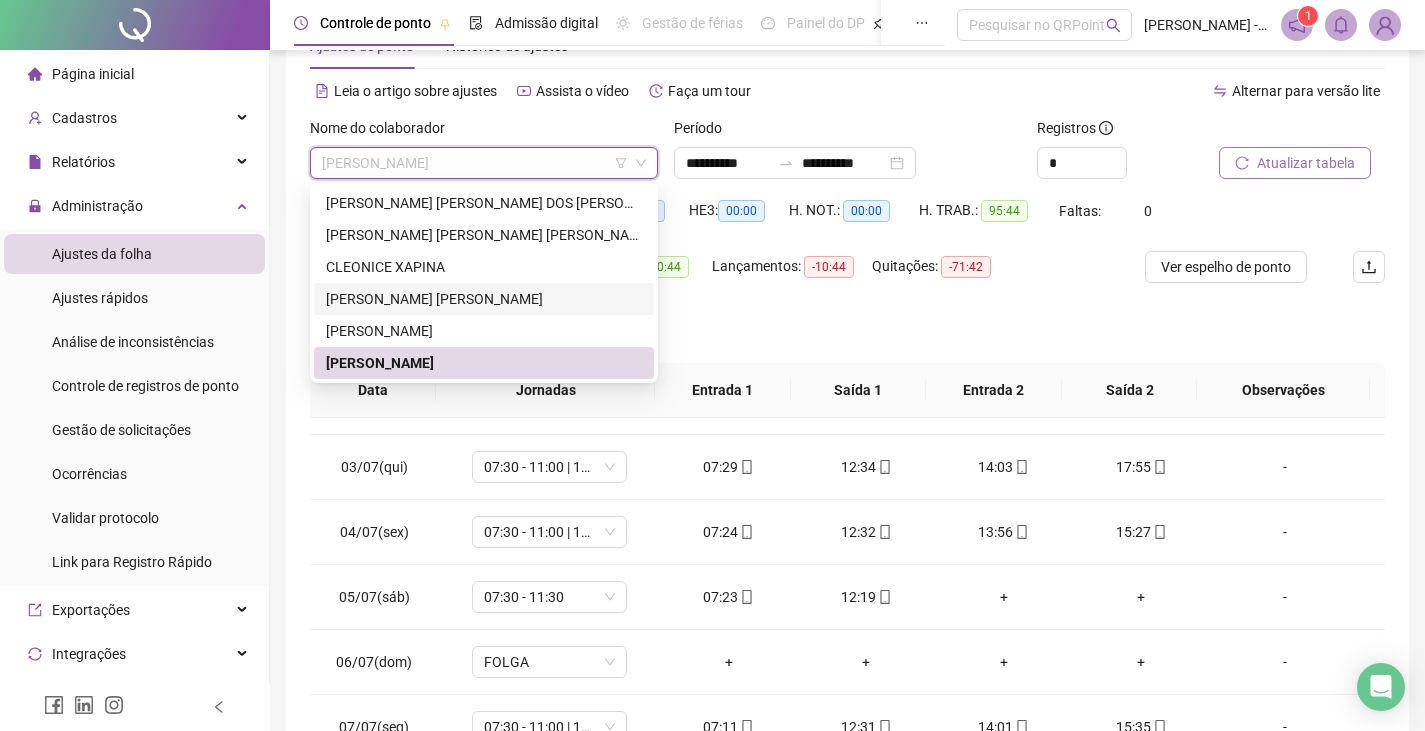 click on "[PERSON_NAME] [PERSON_NAME]" at bounding box center (484, 299) 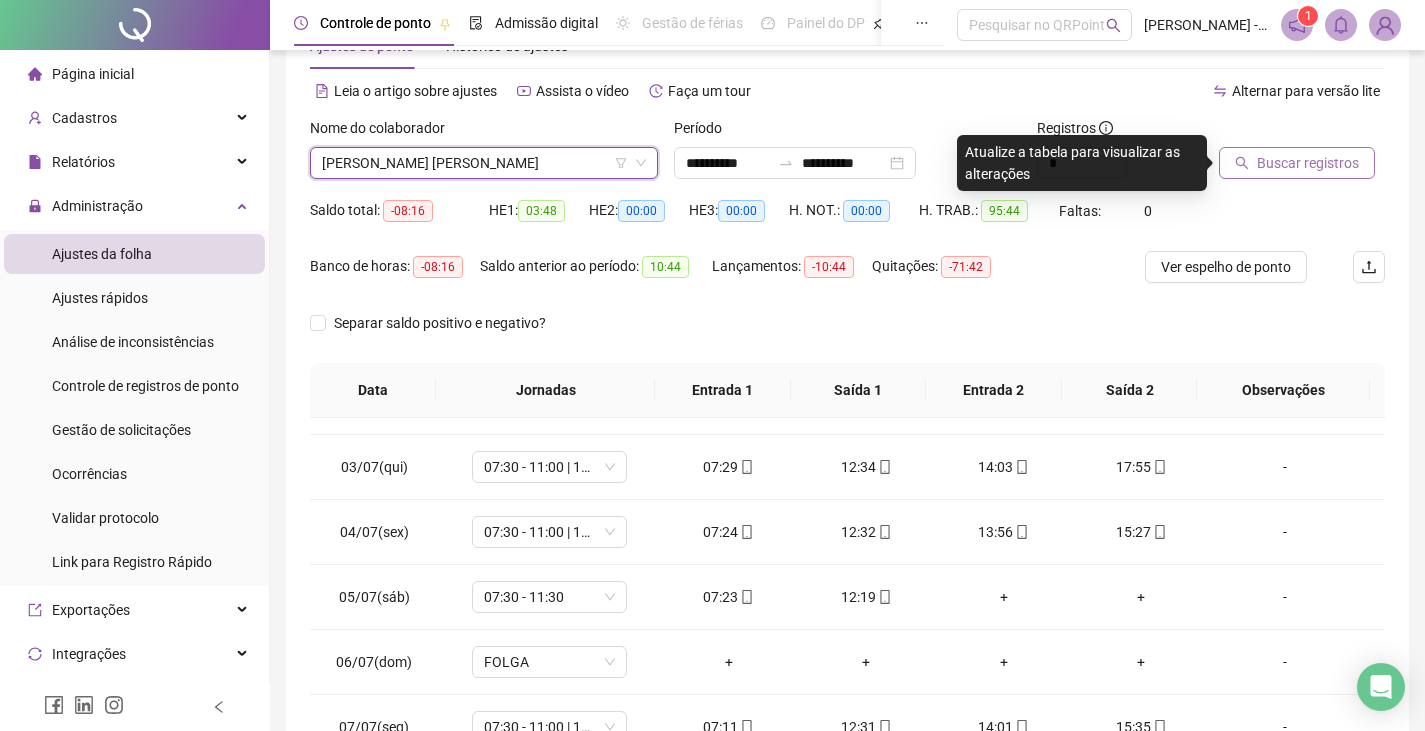 click on "Buscar registros" at bounding box center [1308, 163] 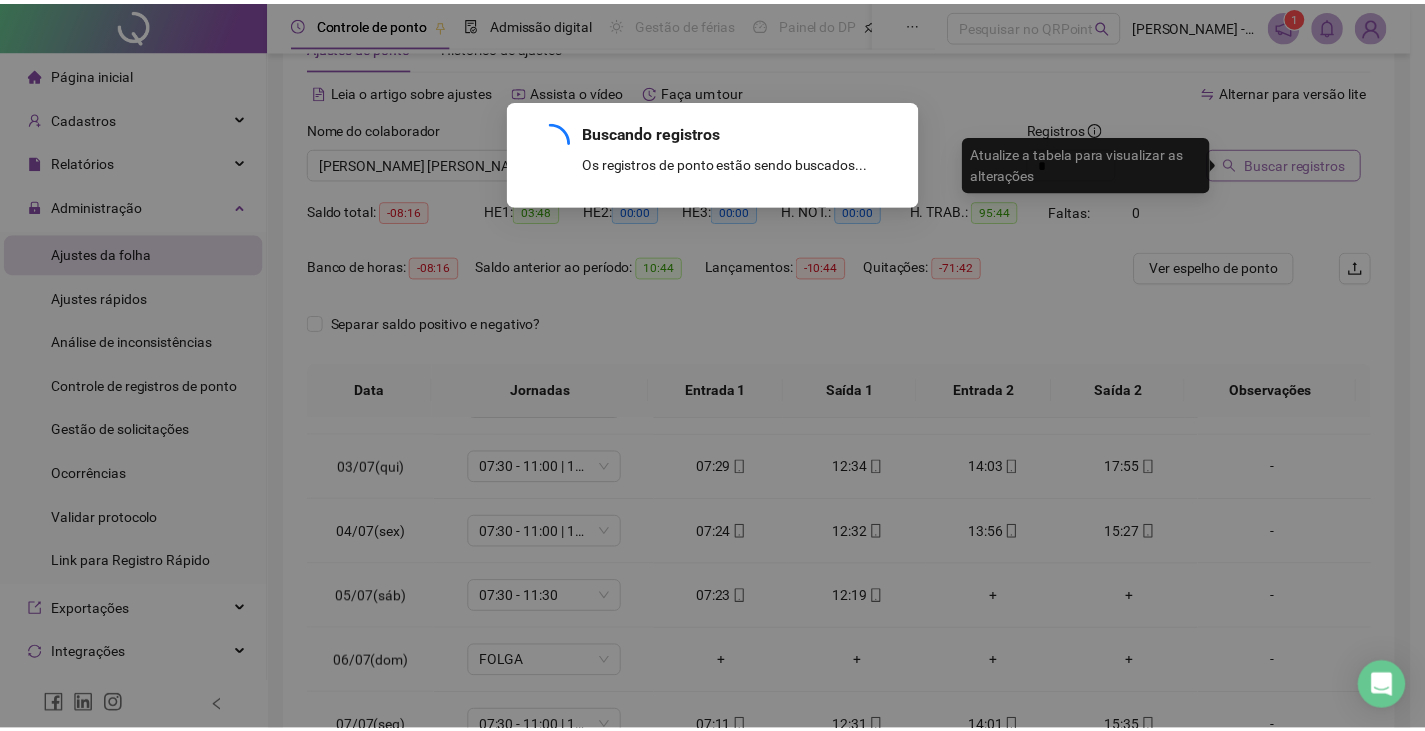 scroll, scrollTop: 28, scrollLeft: 0, axis: vertical 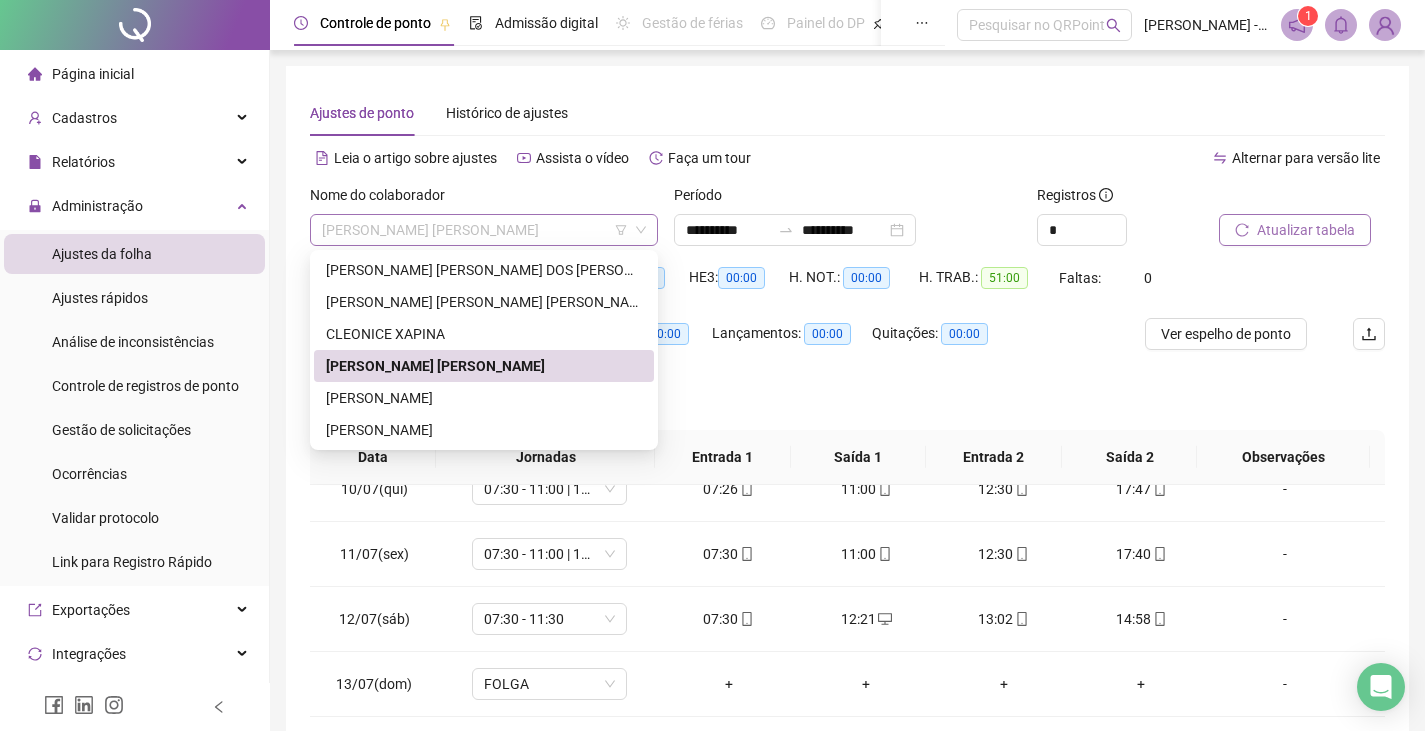 click on "[PERSON_NAME] [PERSON_NAME]" at bounding box center (484, 230) 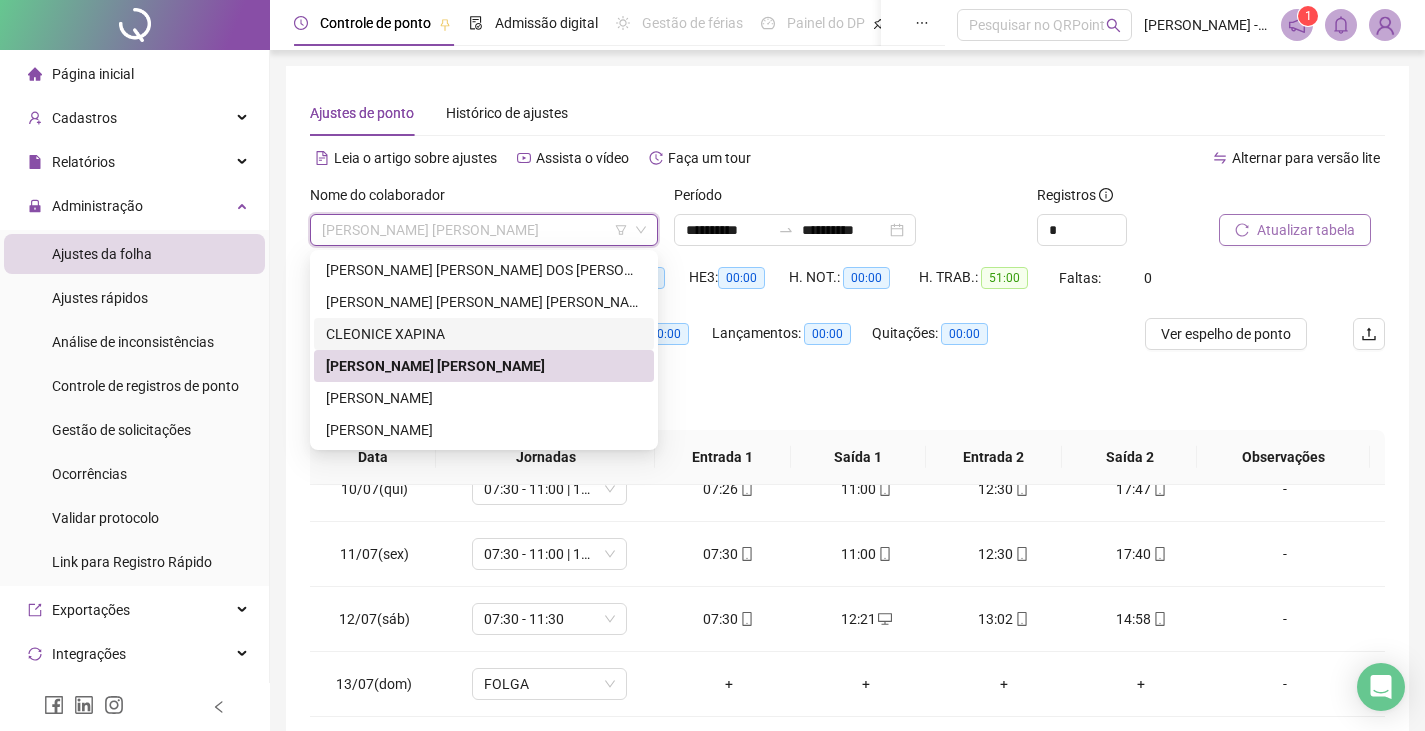 click on "CLEONICE XAPINA" at bounding box center (484, 334) 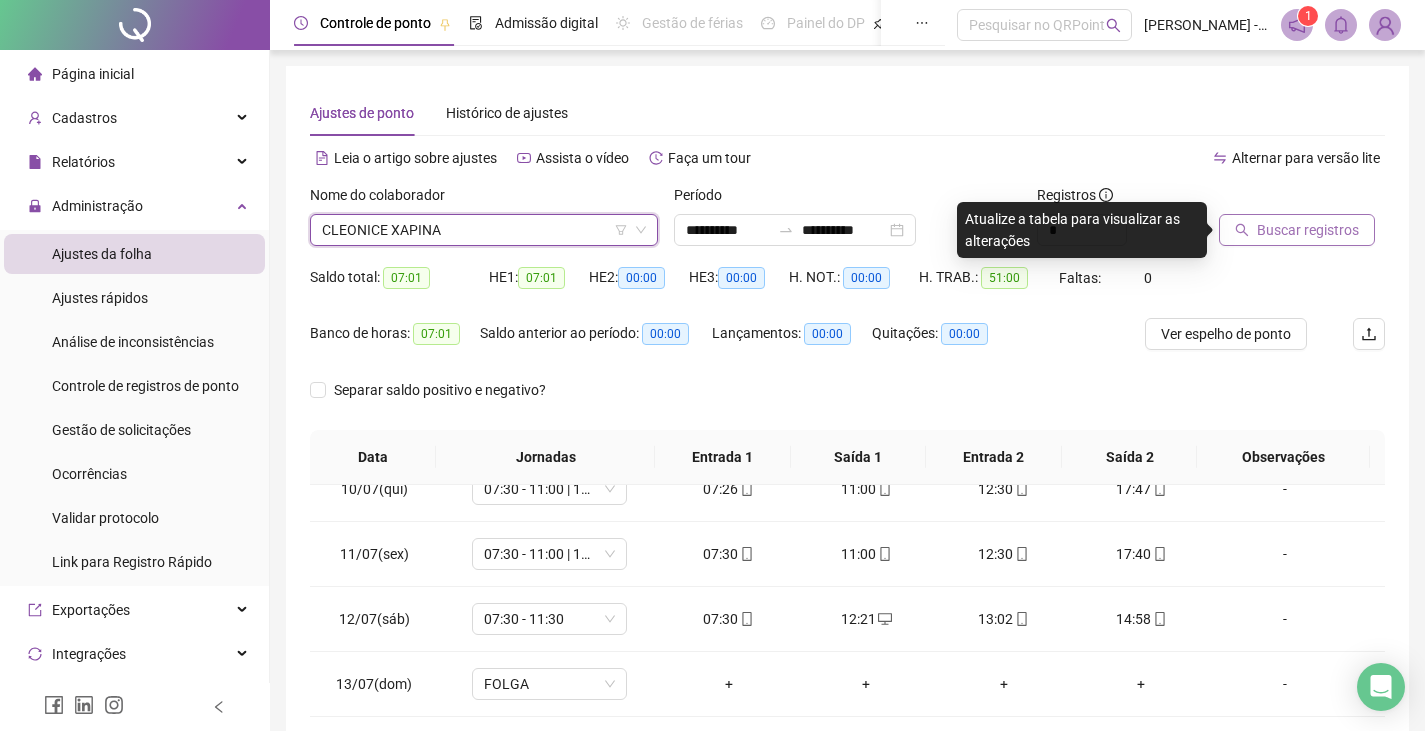click on "Buscar registros" at bounding box center (1297, 230) 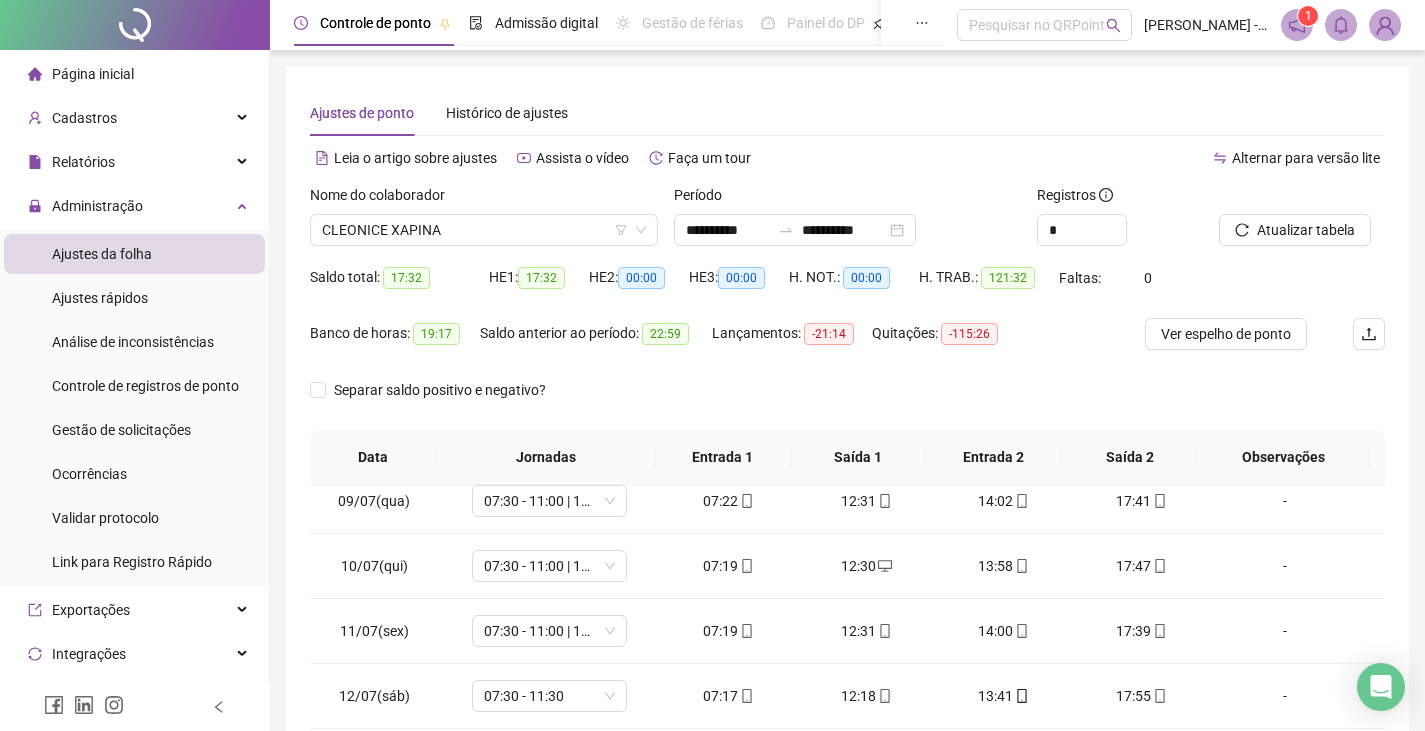 scroll, scrollTop: 613, scrollLeft: 0, axis: vertical 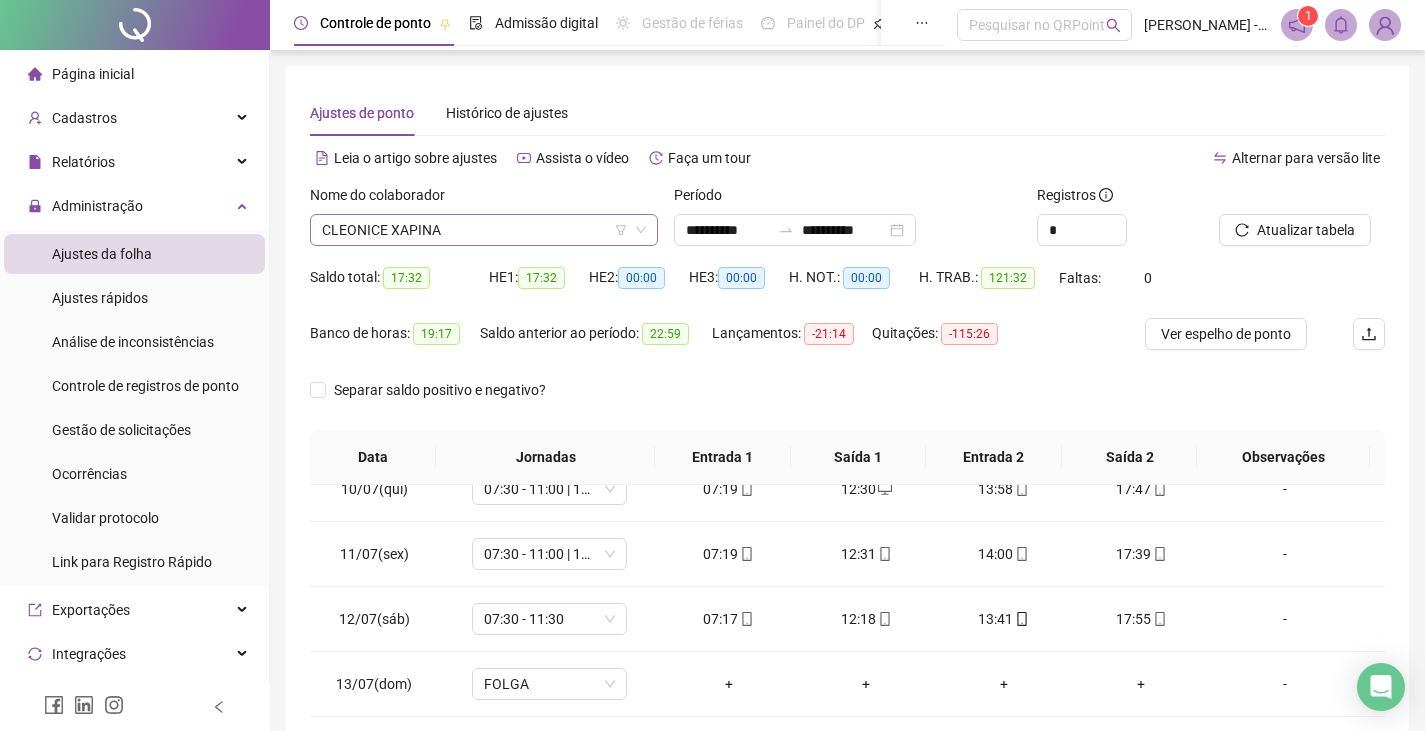click on "CLEONICE XAPINA" at bounding box center [484, 230] 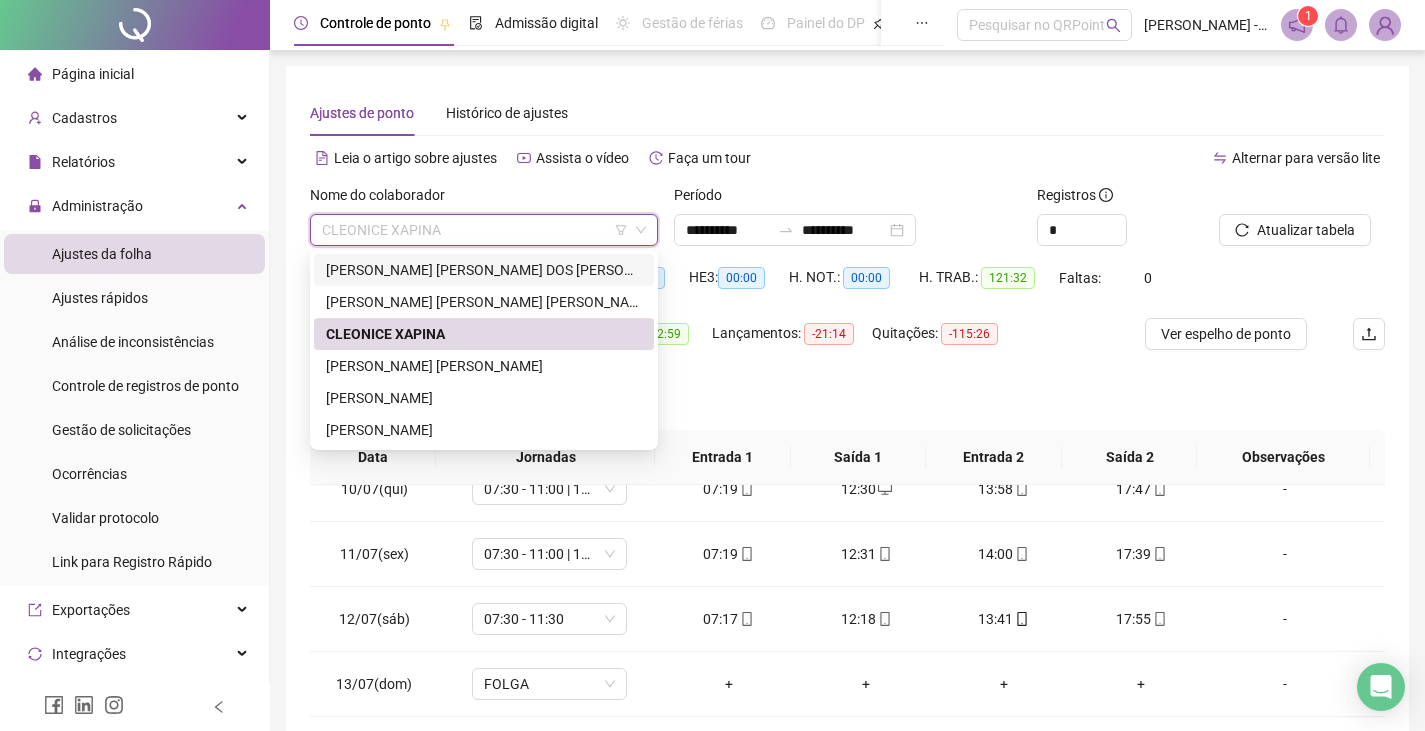 click on "[PERSON_NAME] [PERSON_NAME] DOS [PERSON_NAME]" at bounding box center (484, 270) 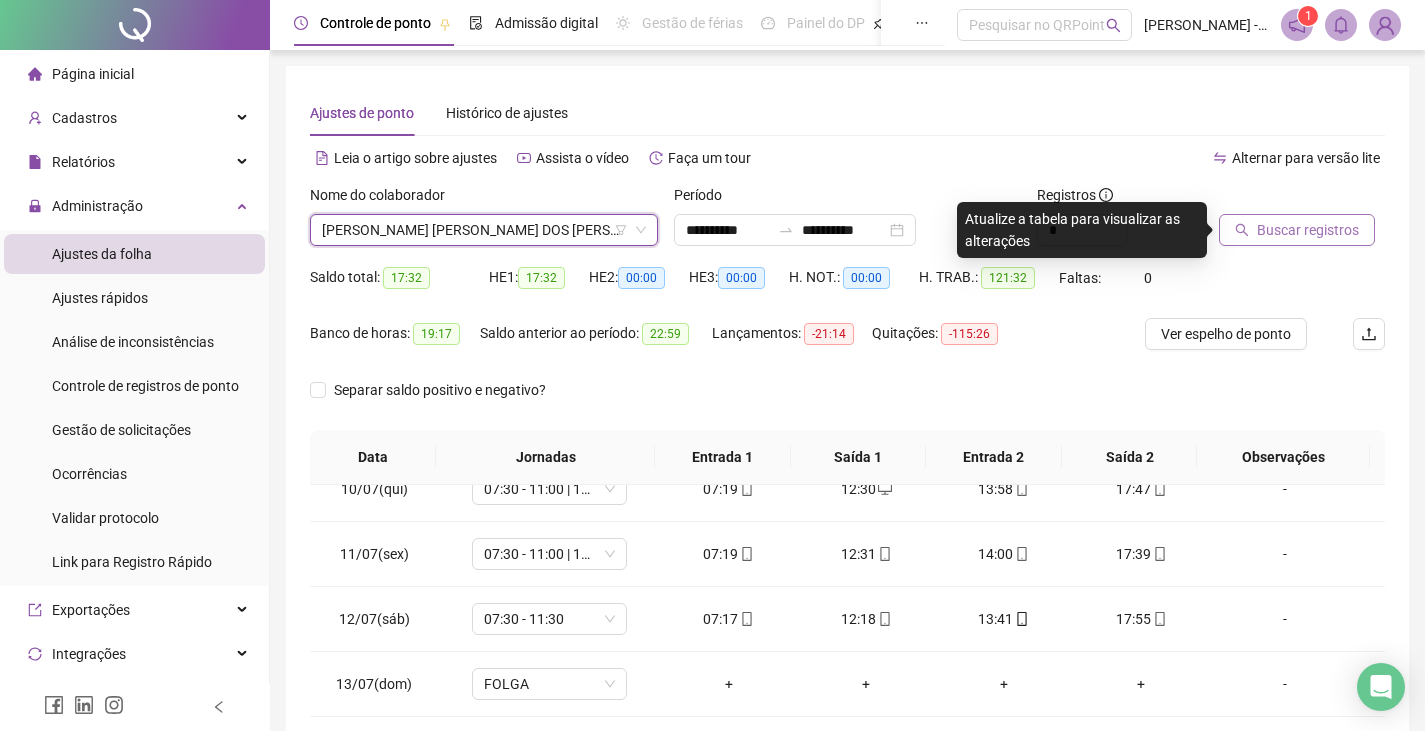 click on "Buscar registros" at bounding box center (1297, 230) 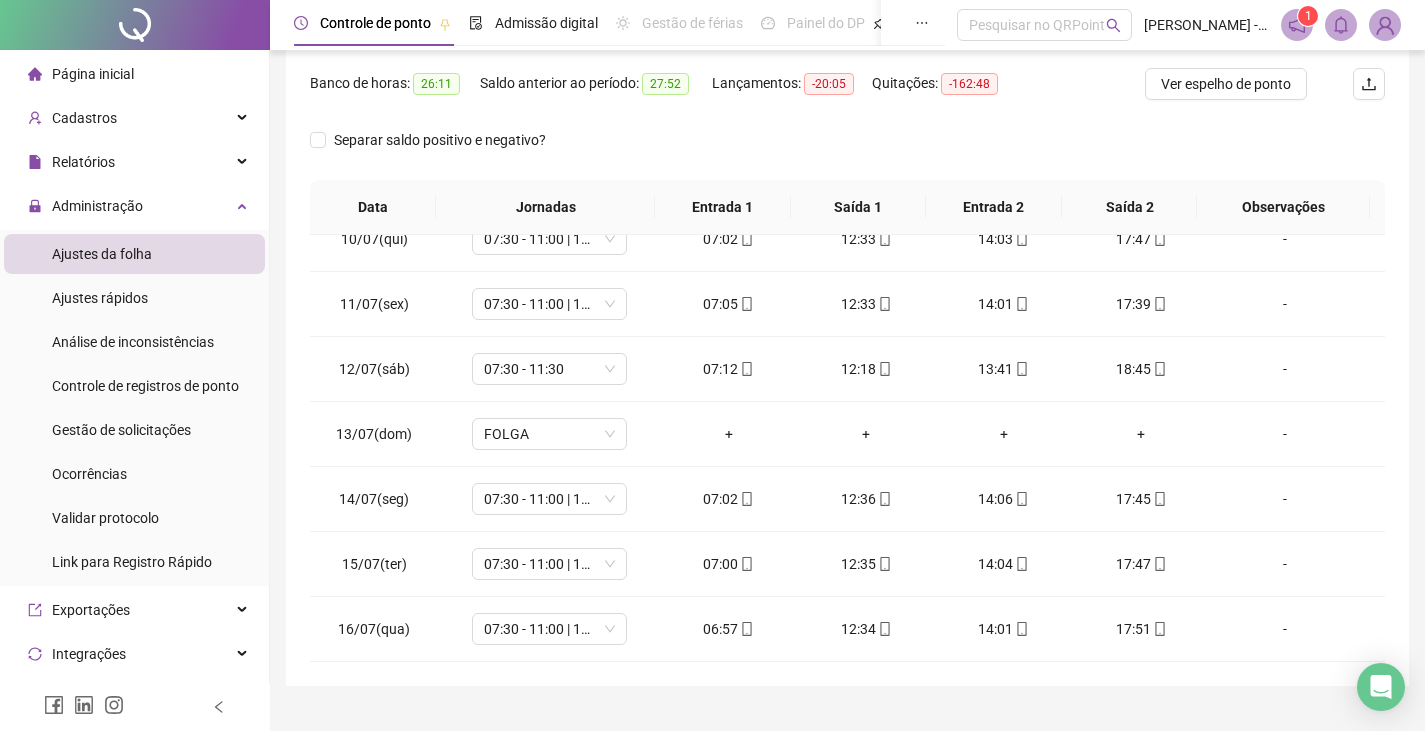 scroll, scrollTop: 291, scrollLeft: 0, axis: vertical 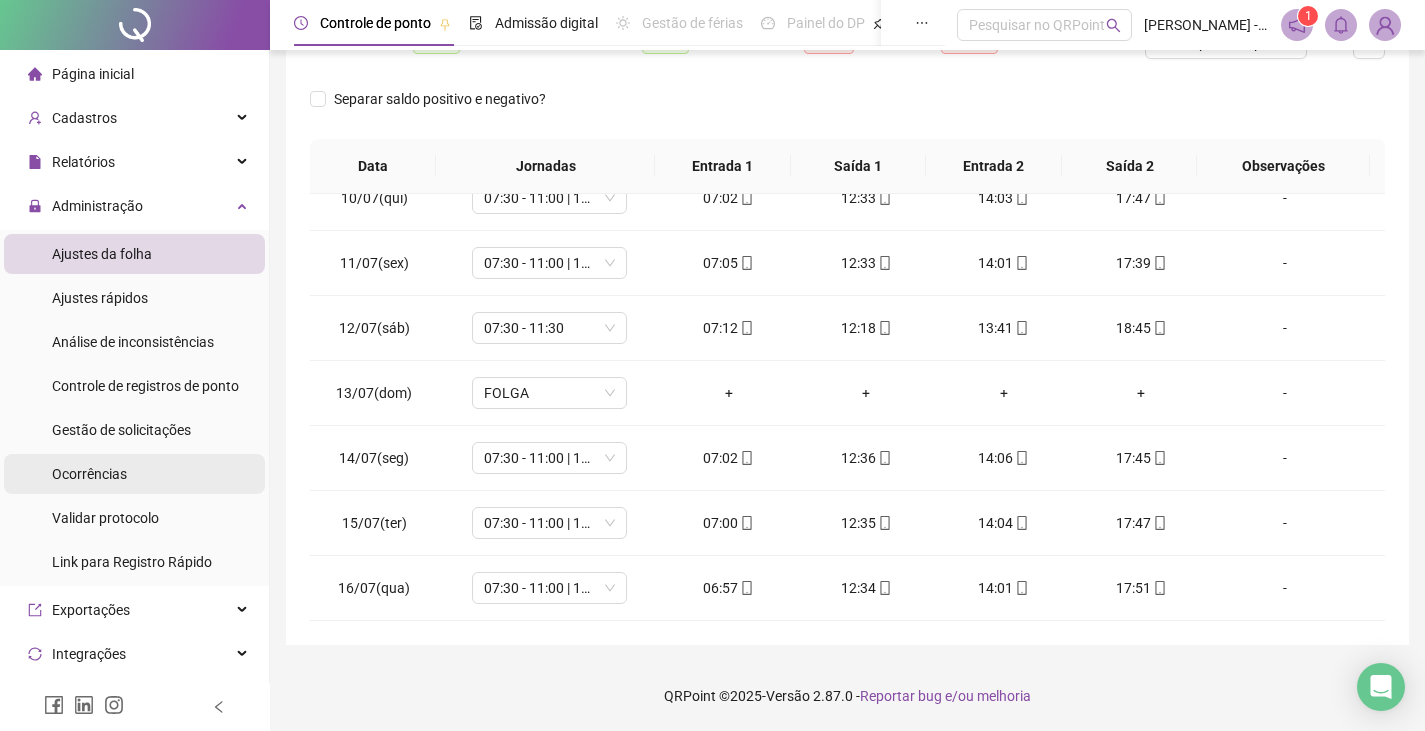 type 